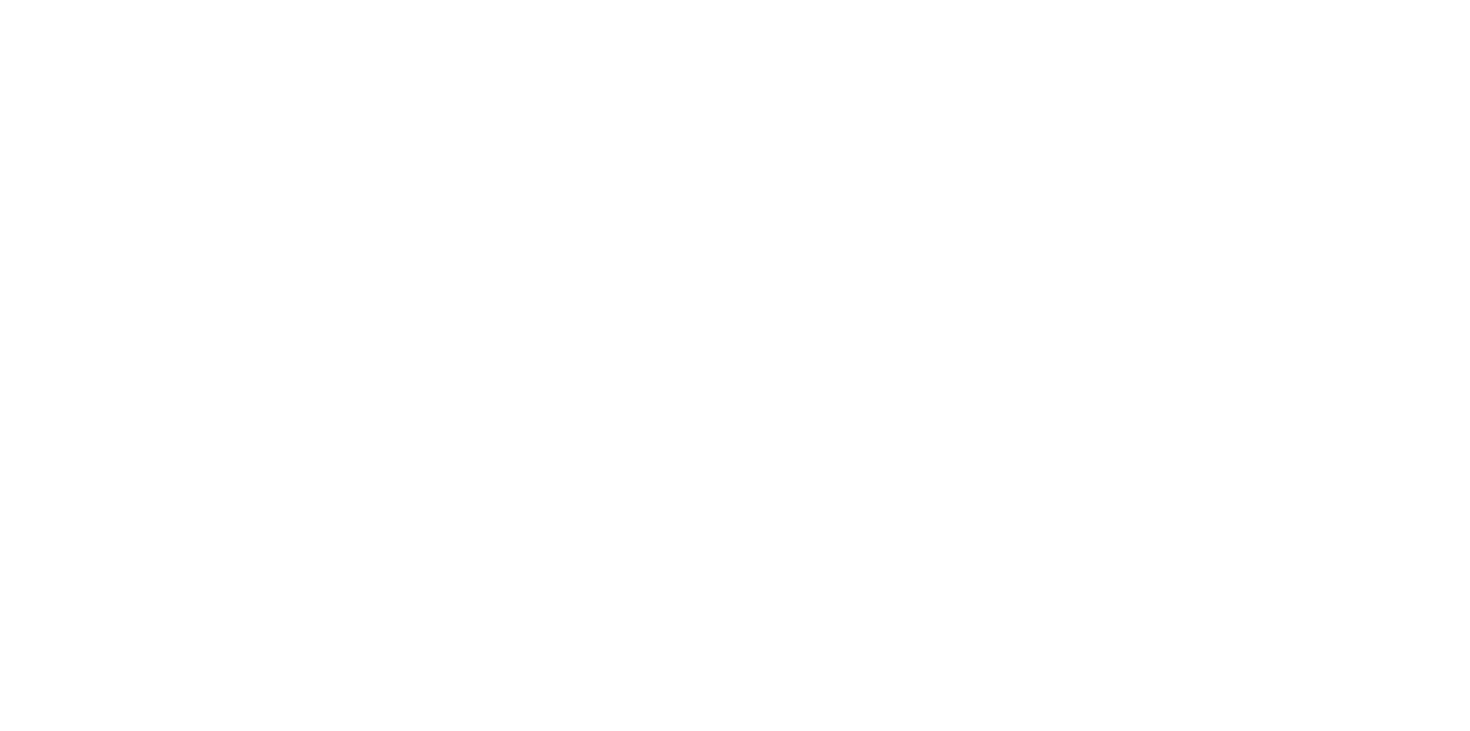 scroll, scrollTop: 0, scrollLeft: 0, axis: both 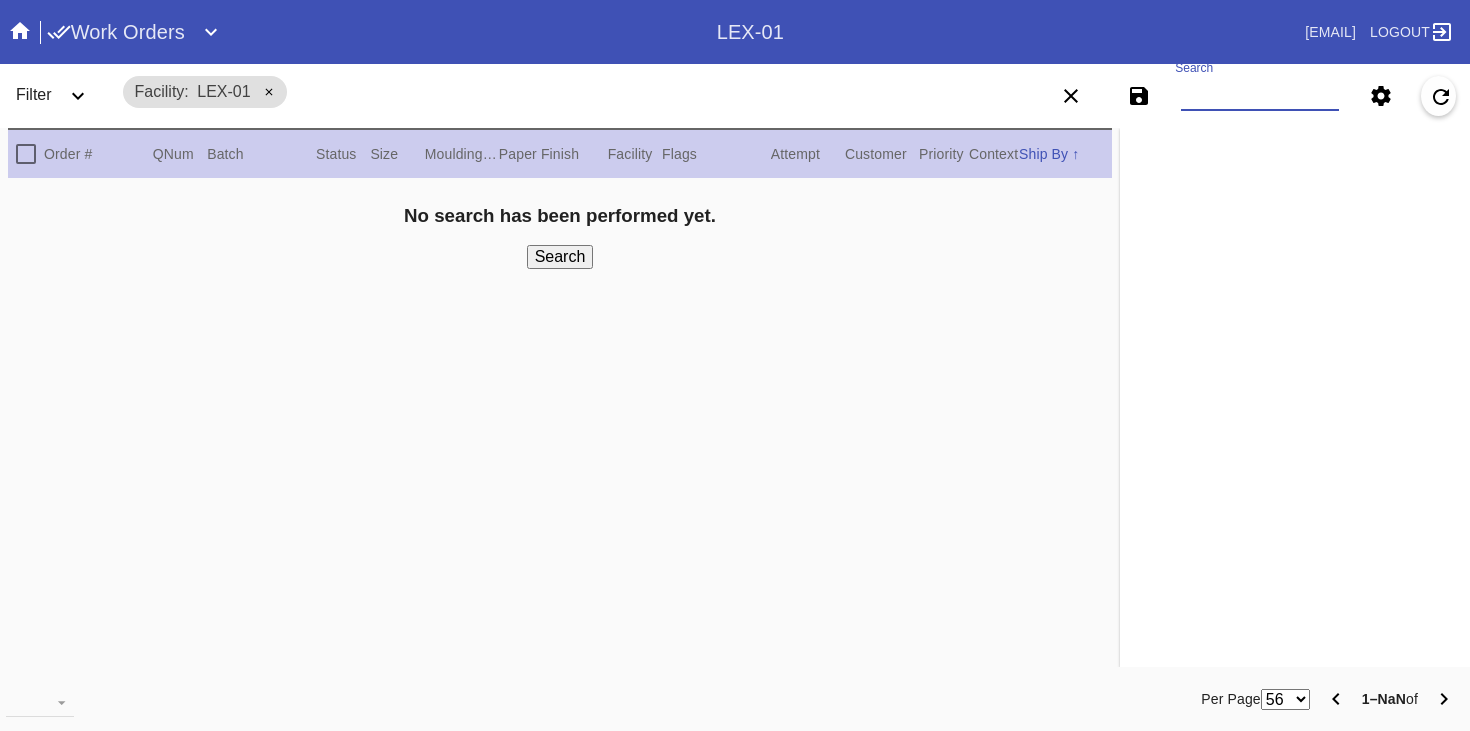 drag, startPoint x: 1281, startPoint y: 87, endPoint x: 1309, endPoint y: 87, distance: 28 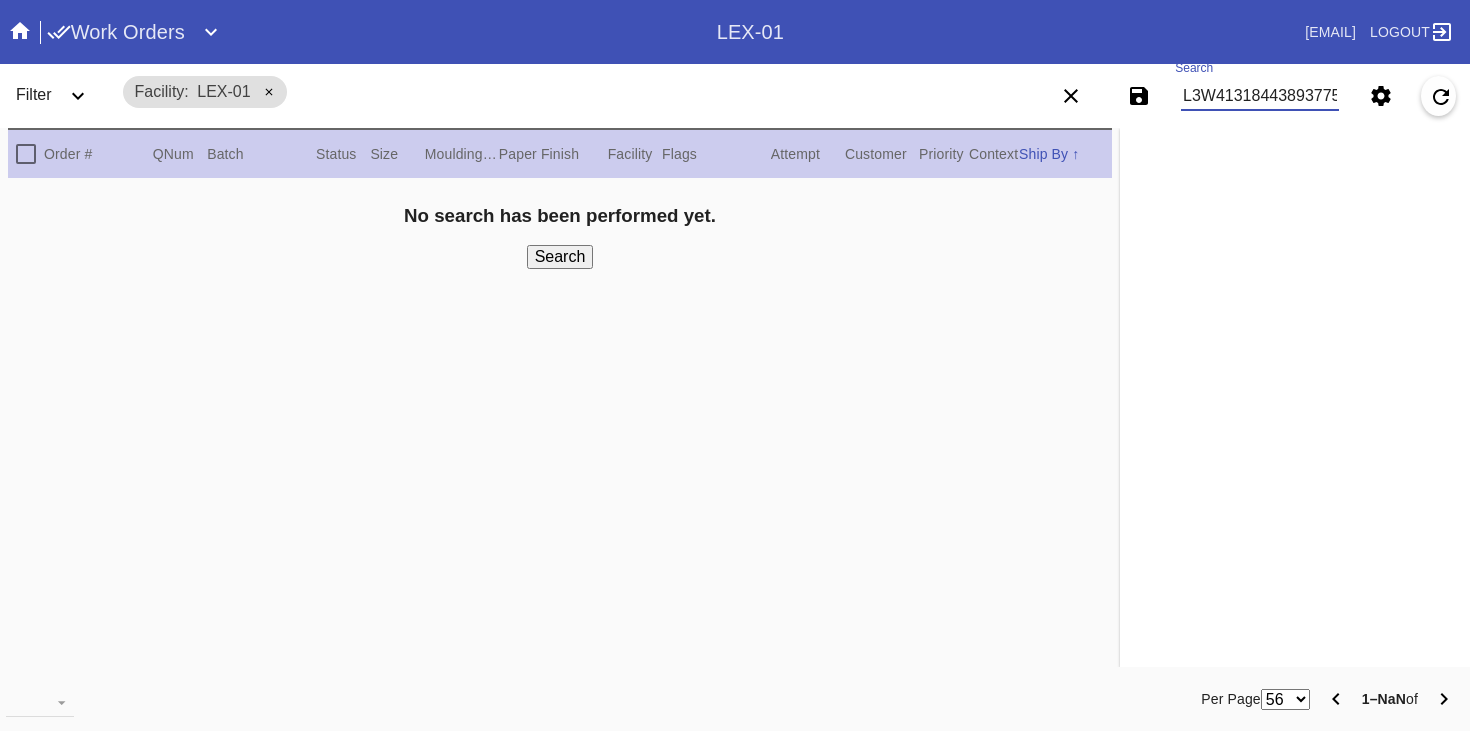 scroll, scrollTop: 0, scrollLeft: 13, axis: horizontal 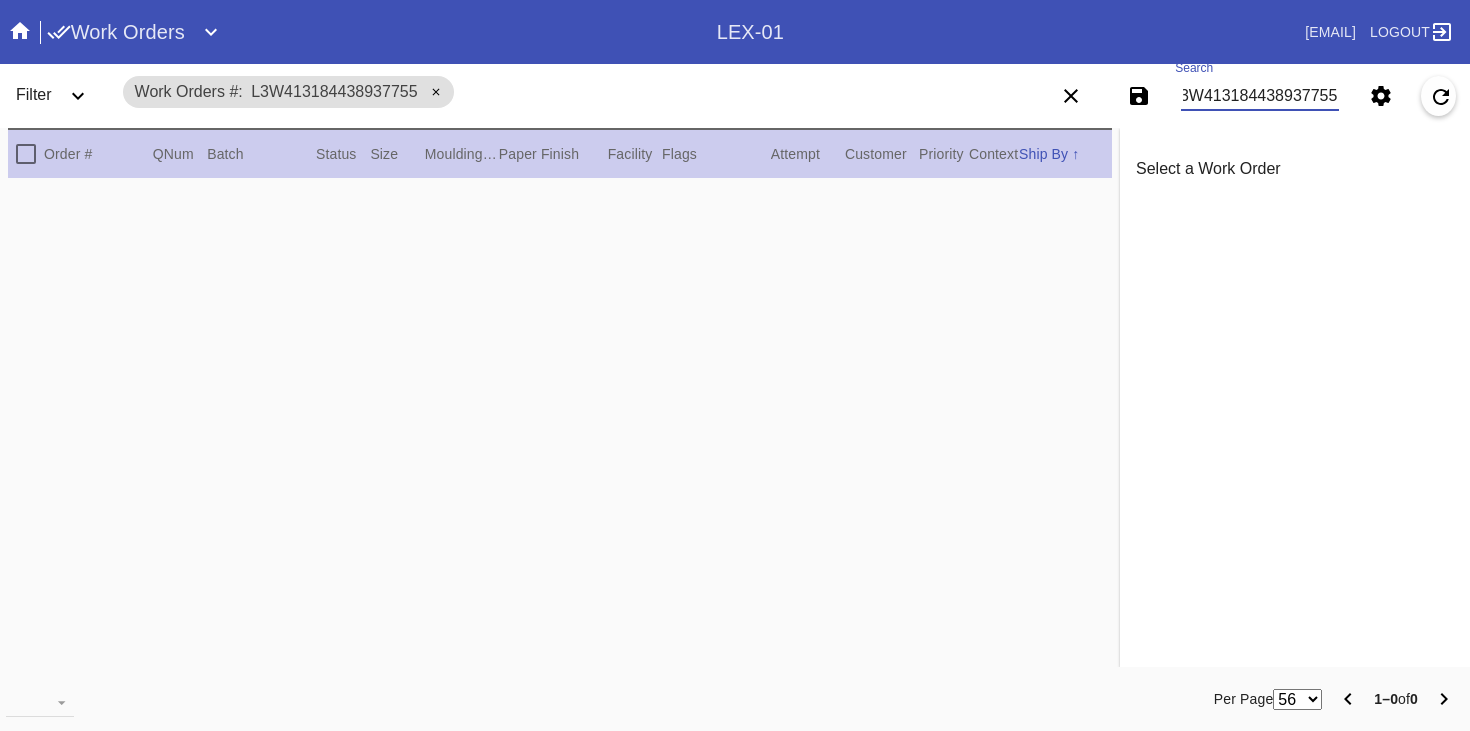 click on "L3W413184438937755" at bounding box center (1260, 96) 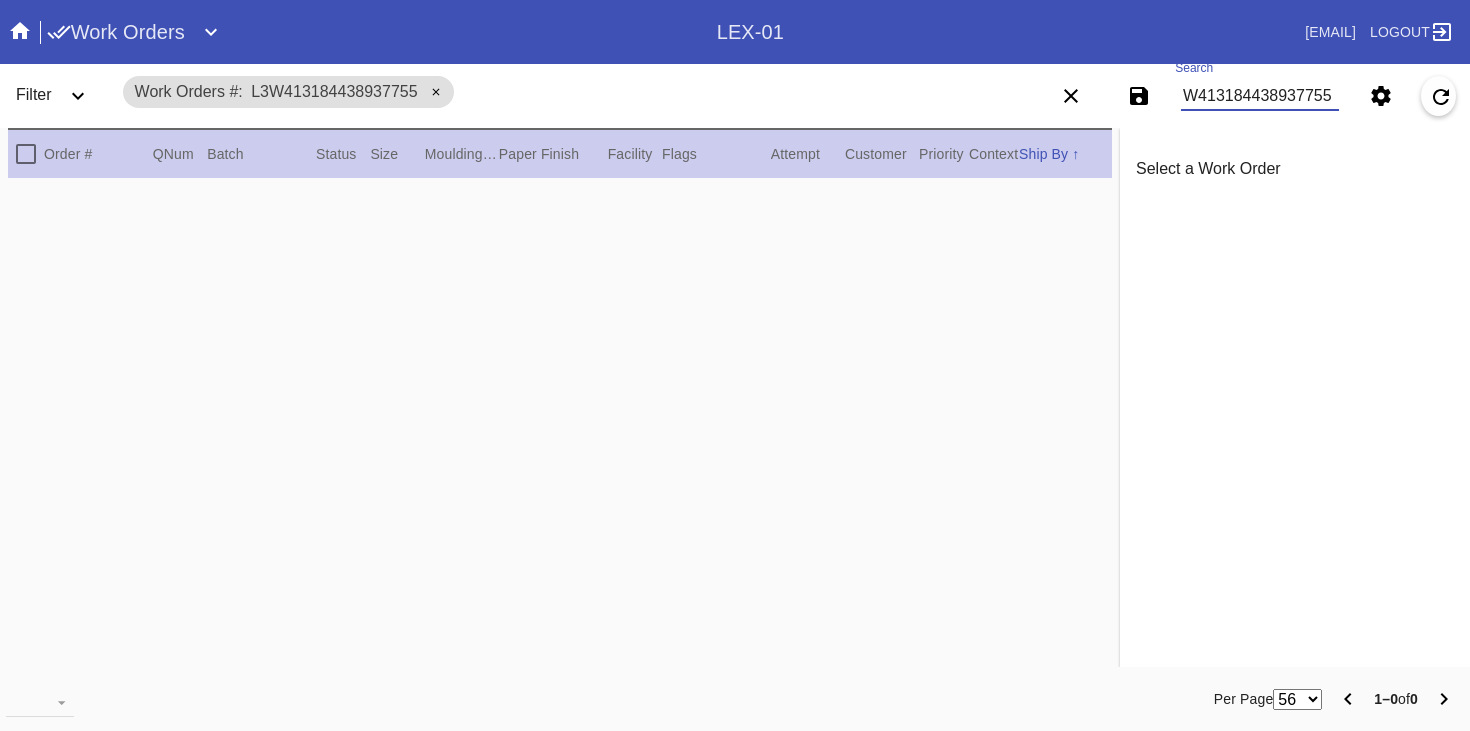 scroll, scrollTop: 0, scrollLeft: 0, axis: both 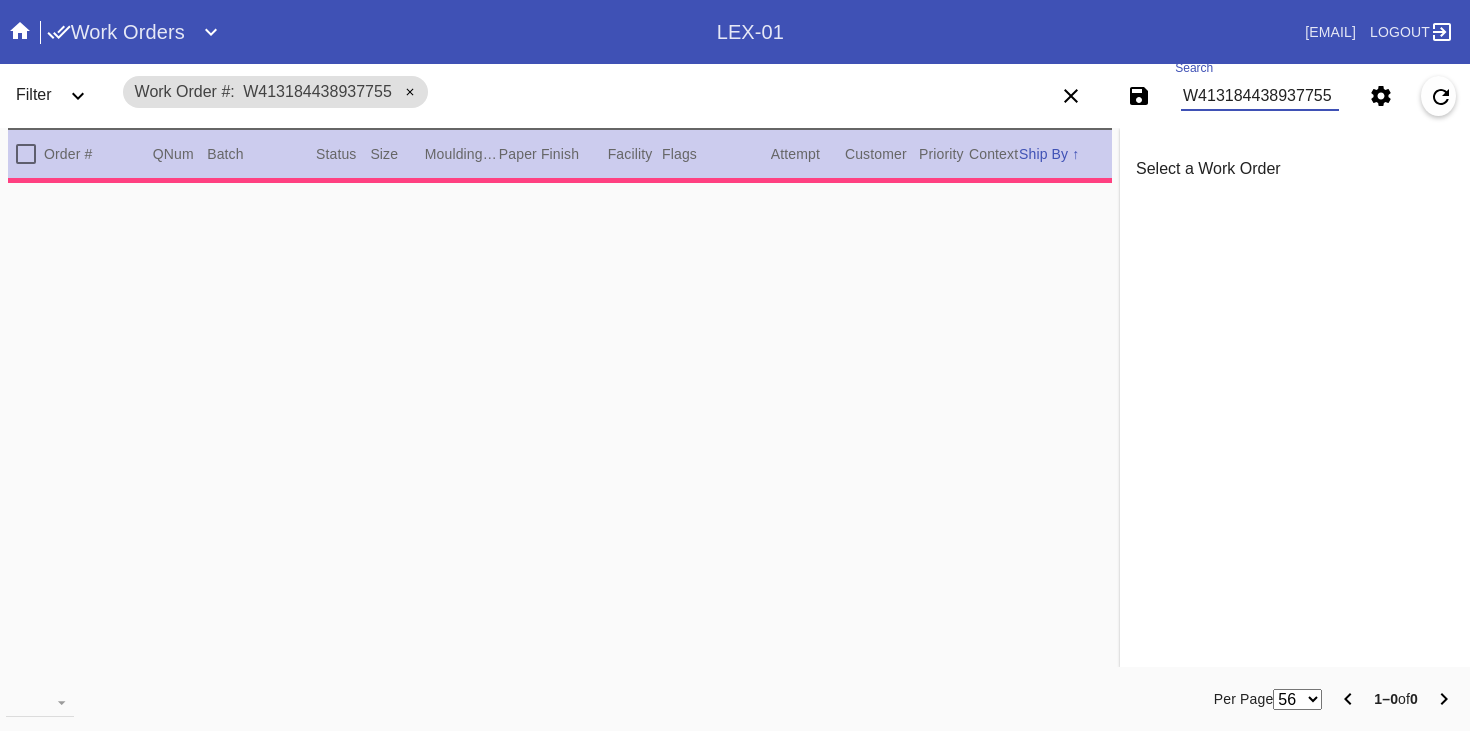 type on "W413184438937755" 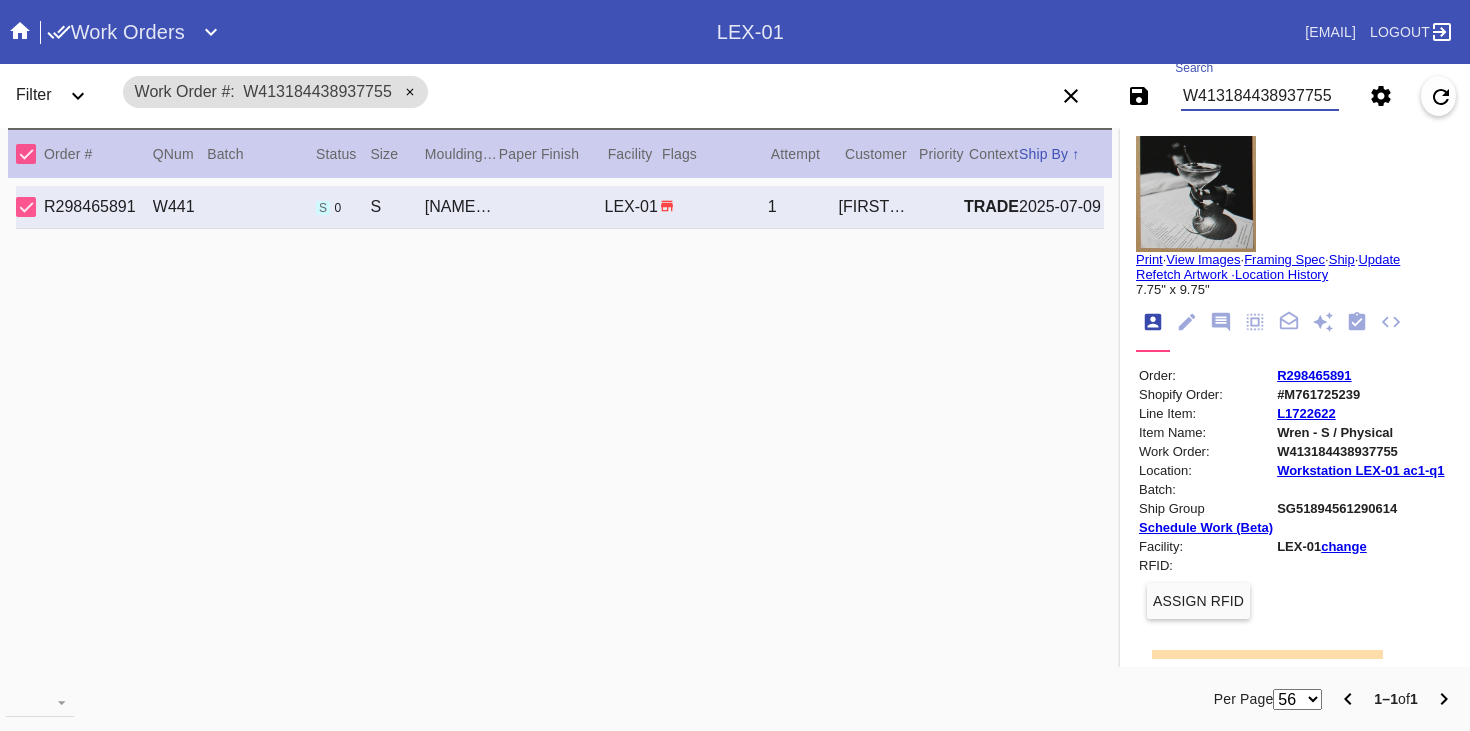 scroll, scrollTop: 26, scrollLeft: 0, axis: vertical 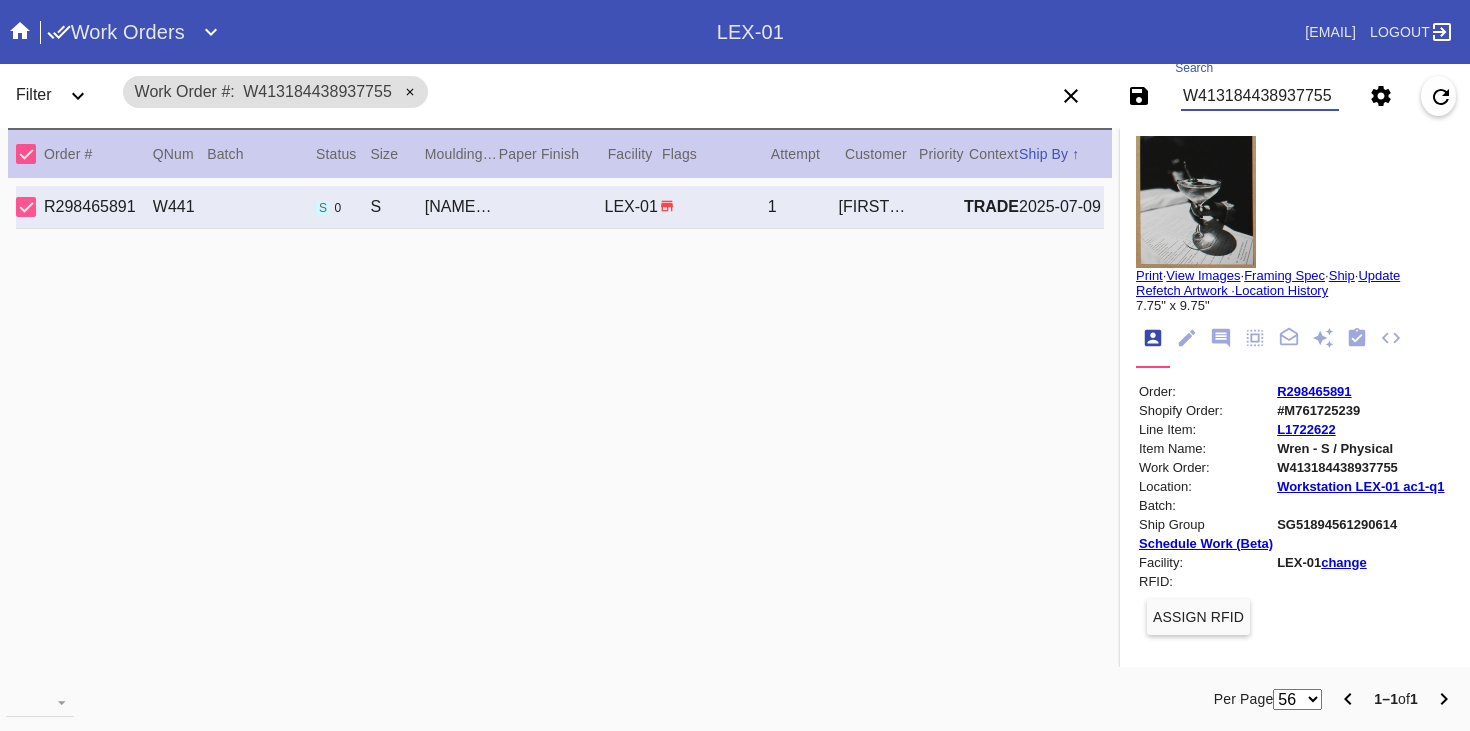 click on "R298465891" at bounding box center (1314, 391) 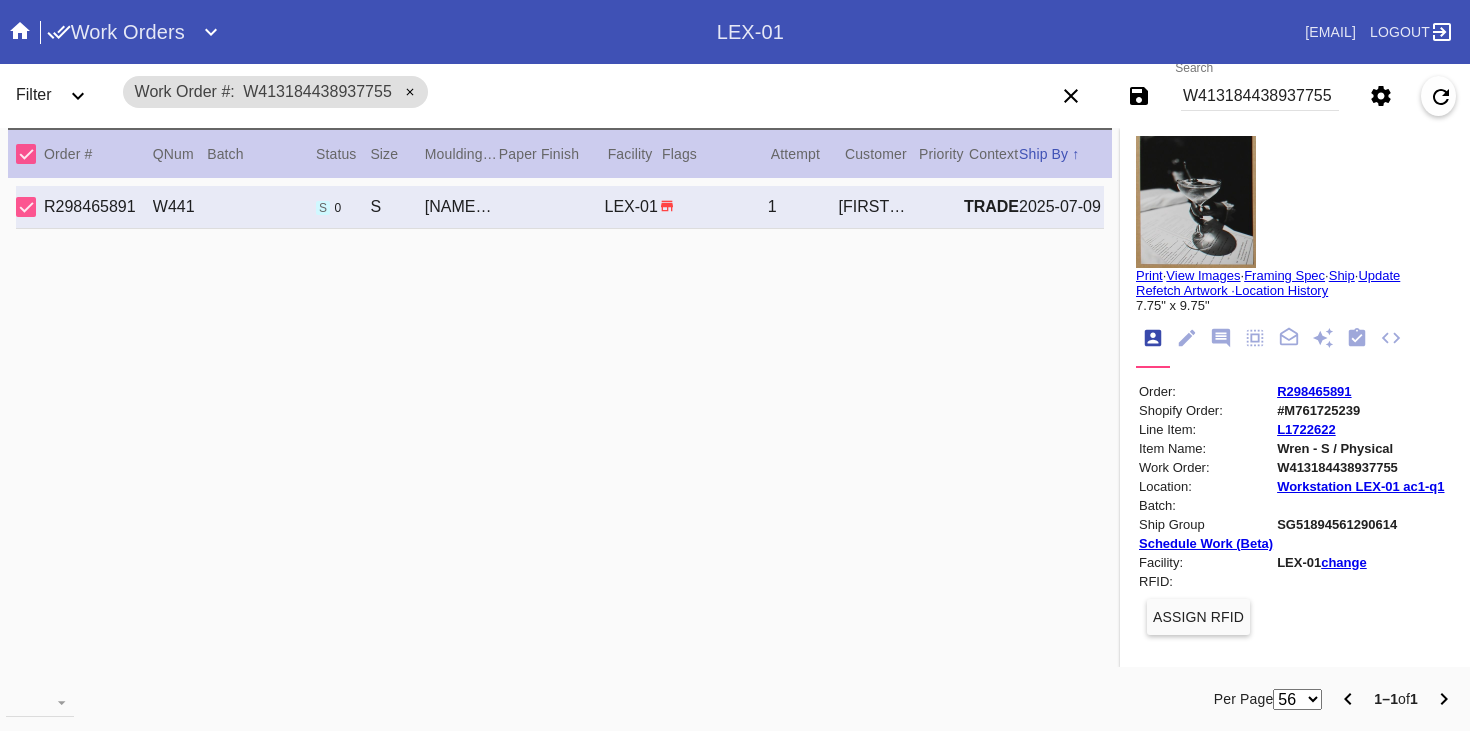 click on "W413184438937755" at bounding box center [1260, 96] 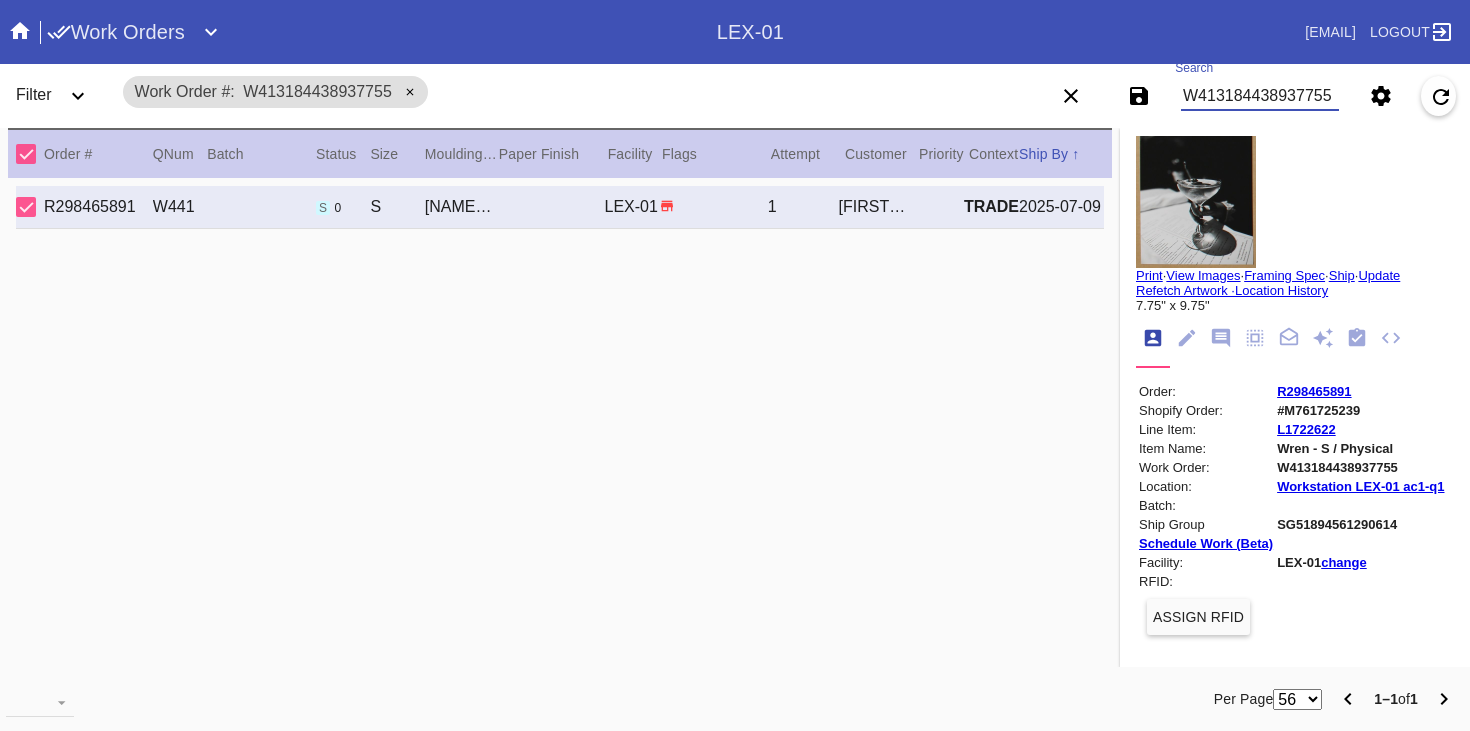click on "W413184438937755" at bounding box center [1260, 96] 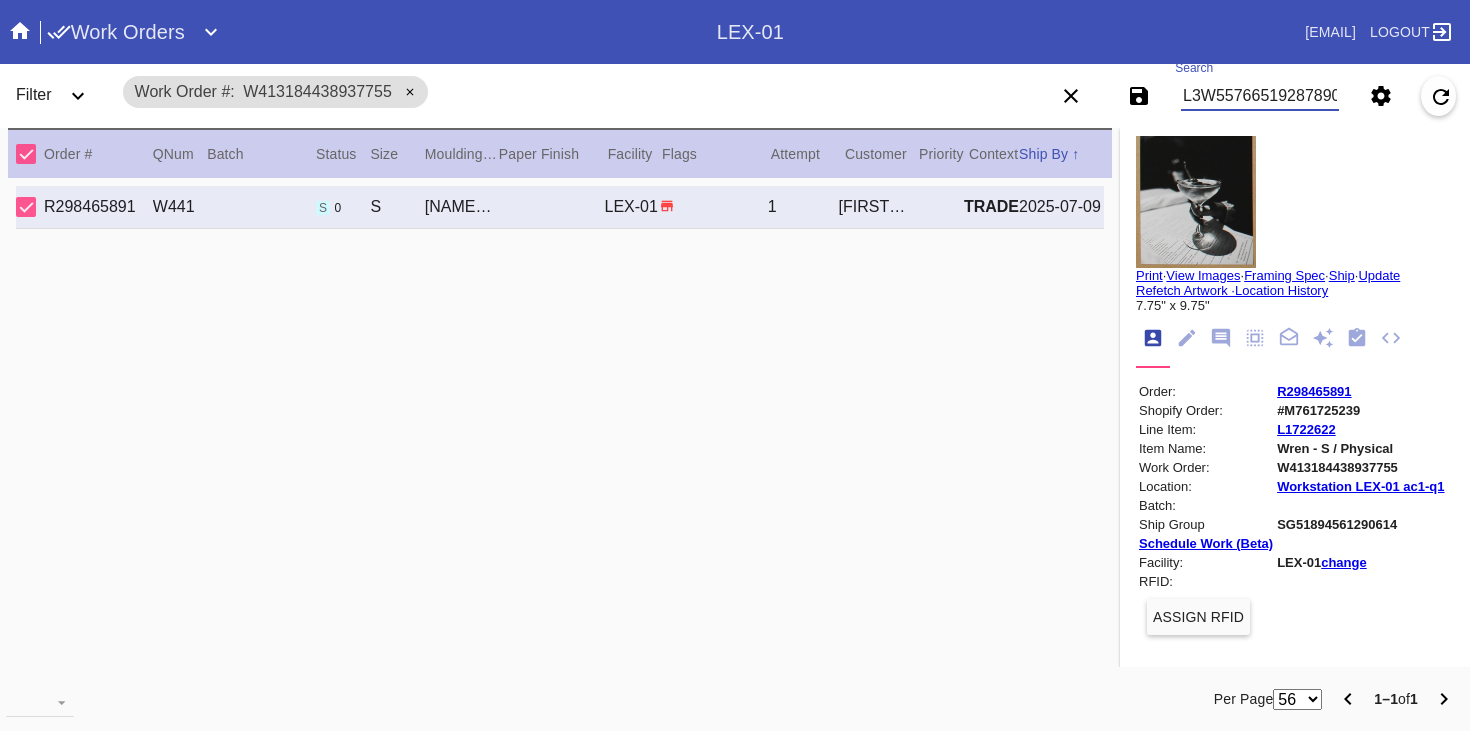 scroll, scrollTop: 0, scrollLeft: 13, axis: horizontal 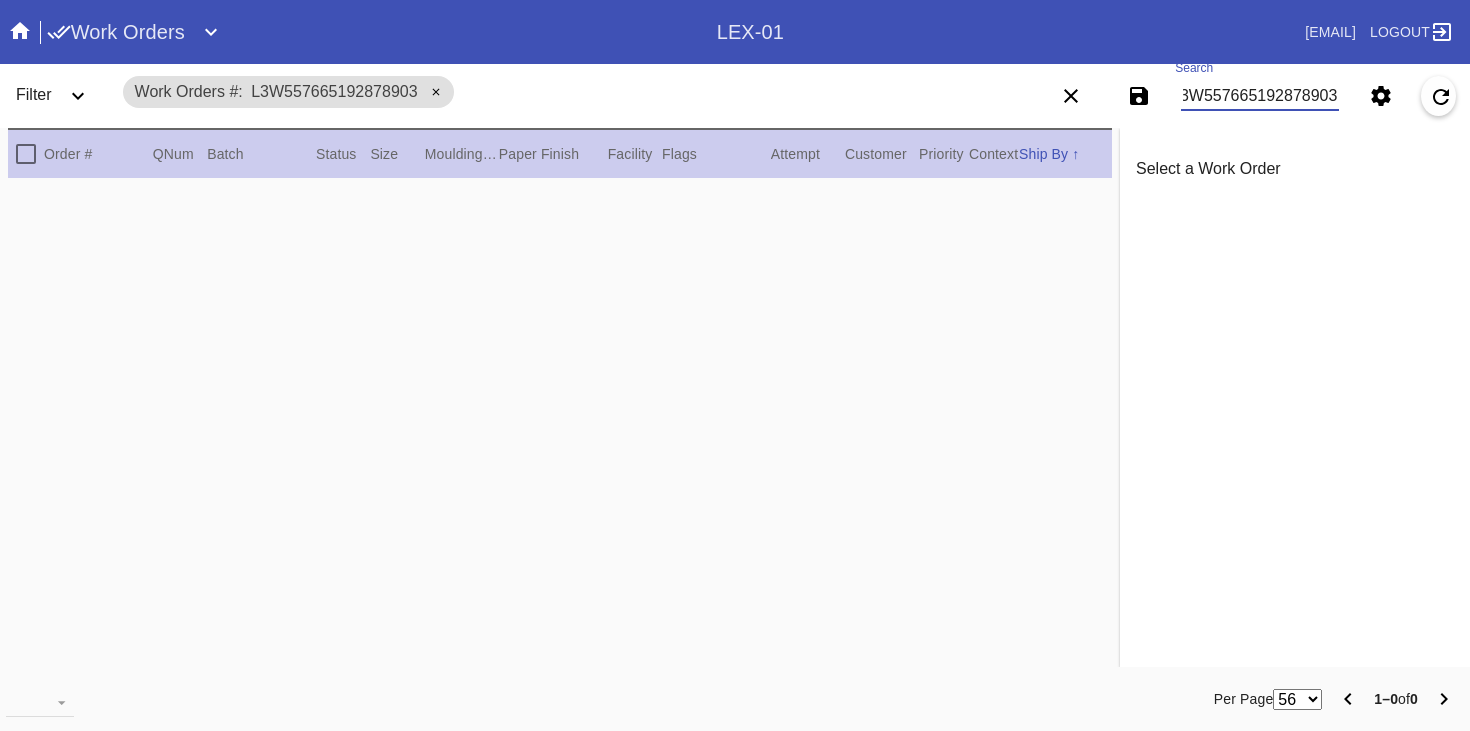 click on "L3W557665192878903" at bounding box center [1260, 96] 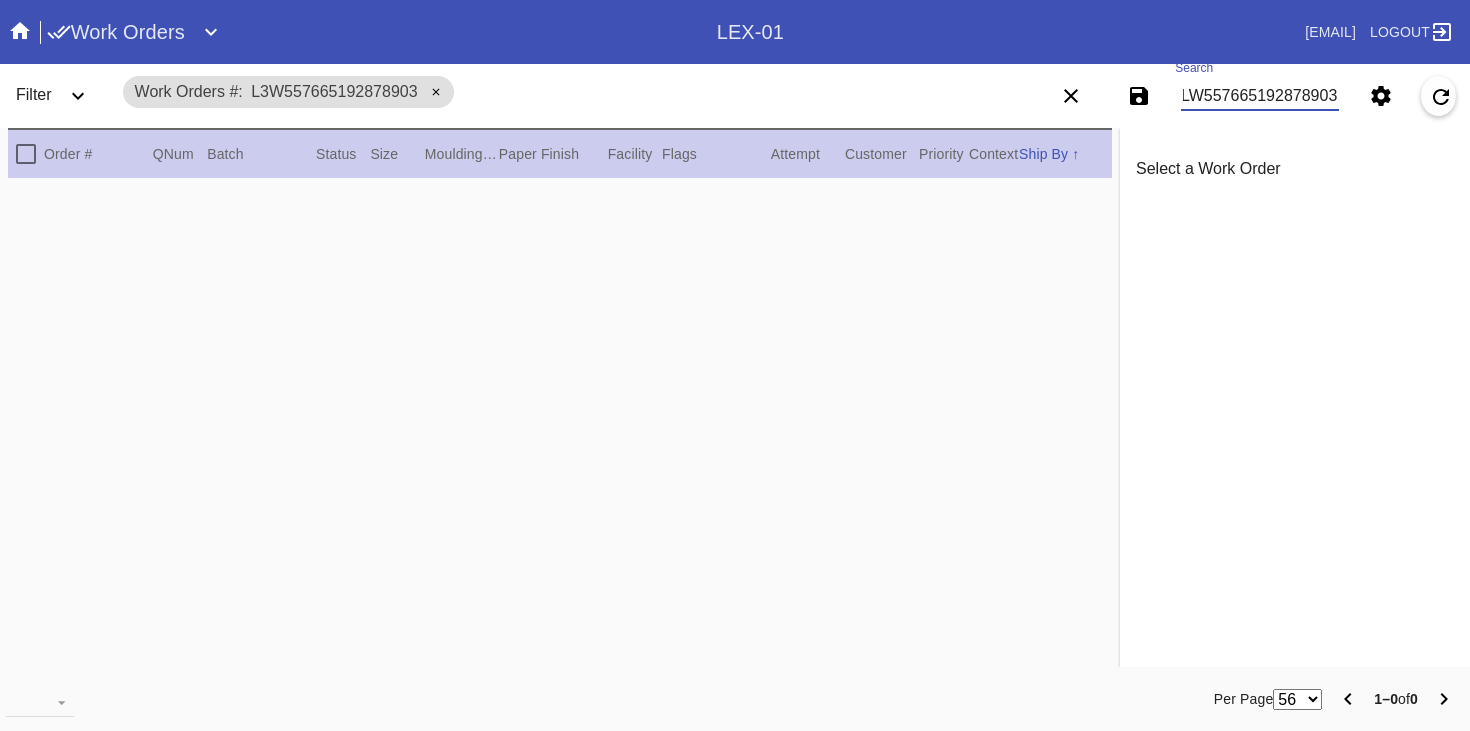 scroll, scrollTop: 0, scrollLeft: 4, axis: horizontal 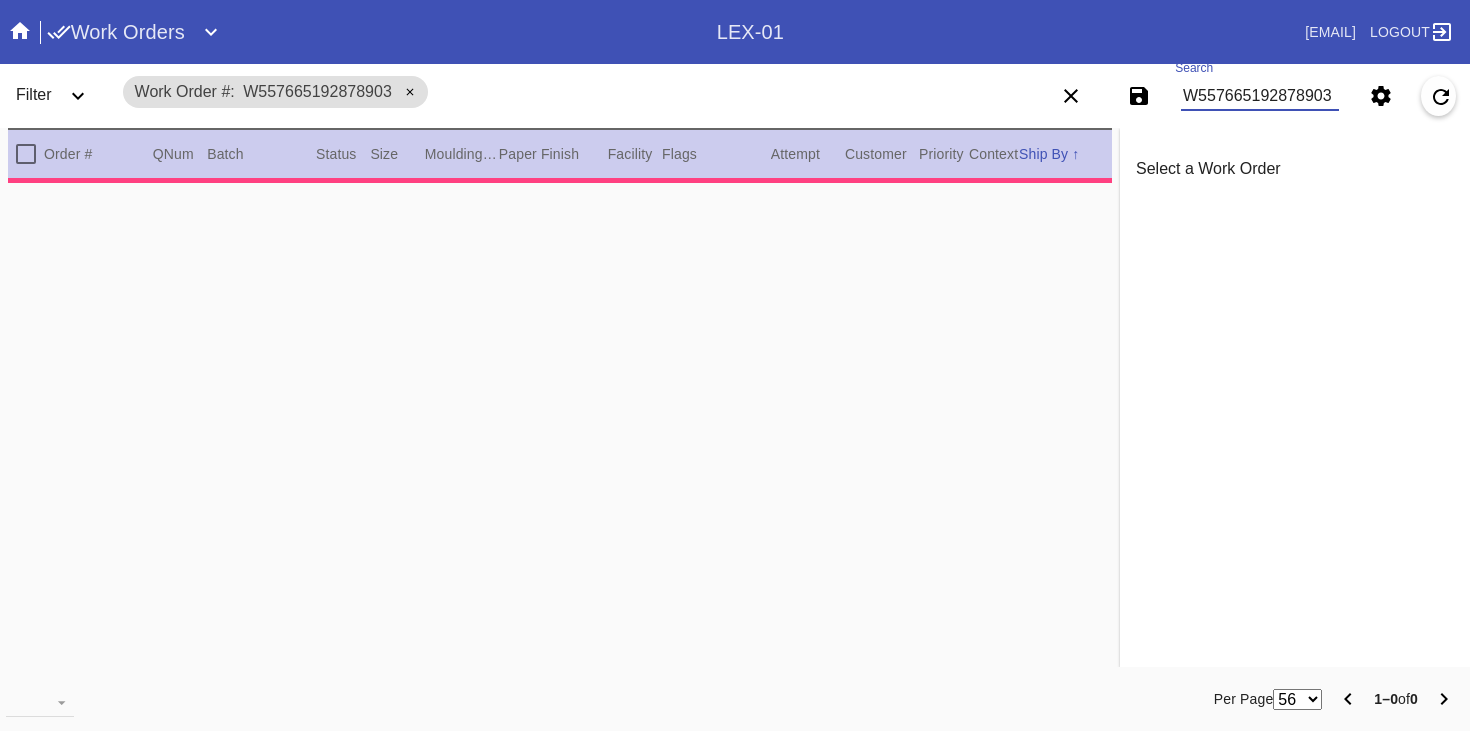 type on "1.0" 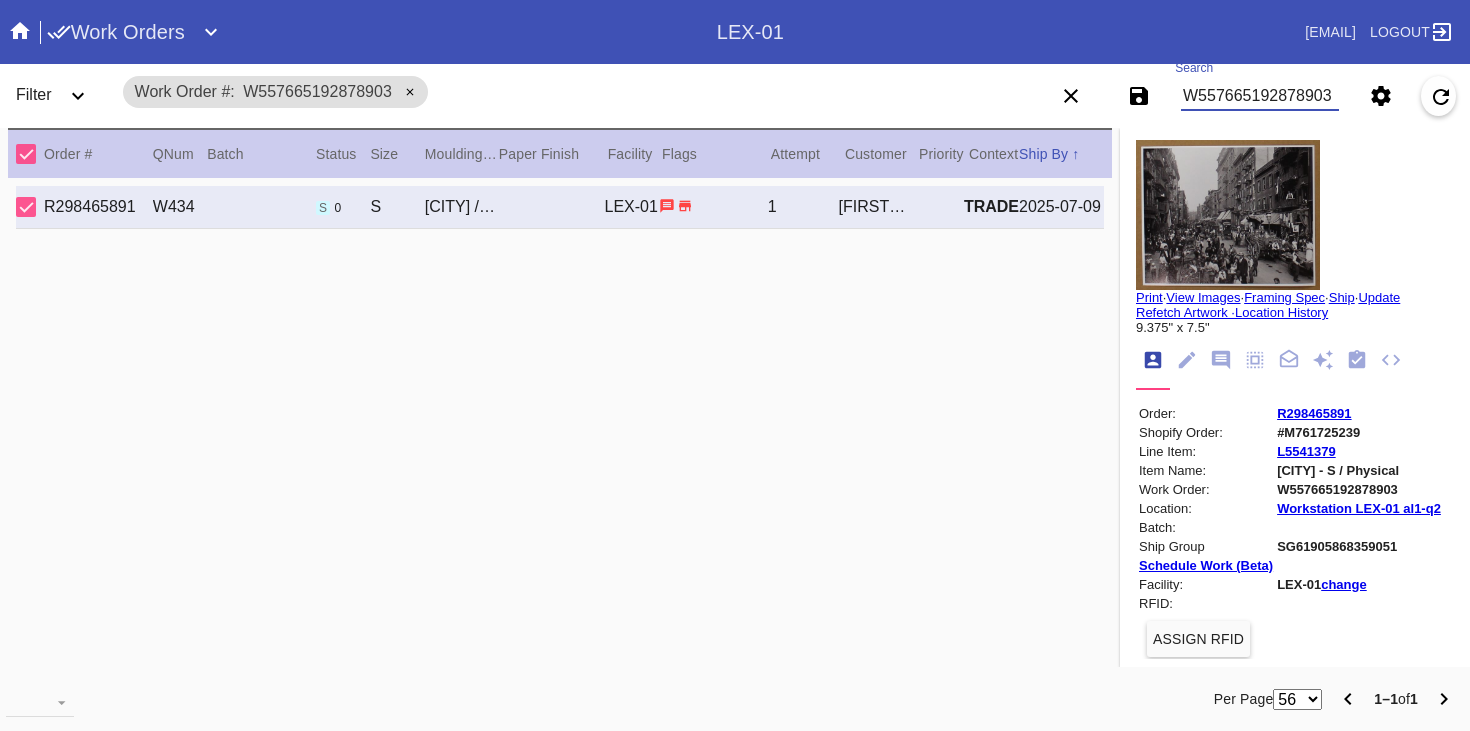 scroll, scrollTop: 0, scrollLeft: 0, axis: both 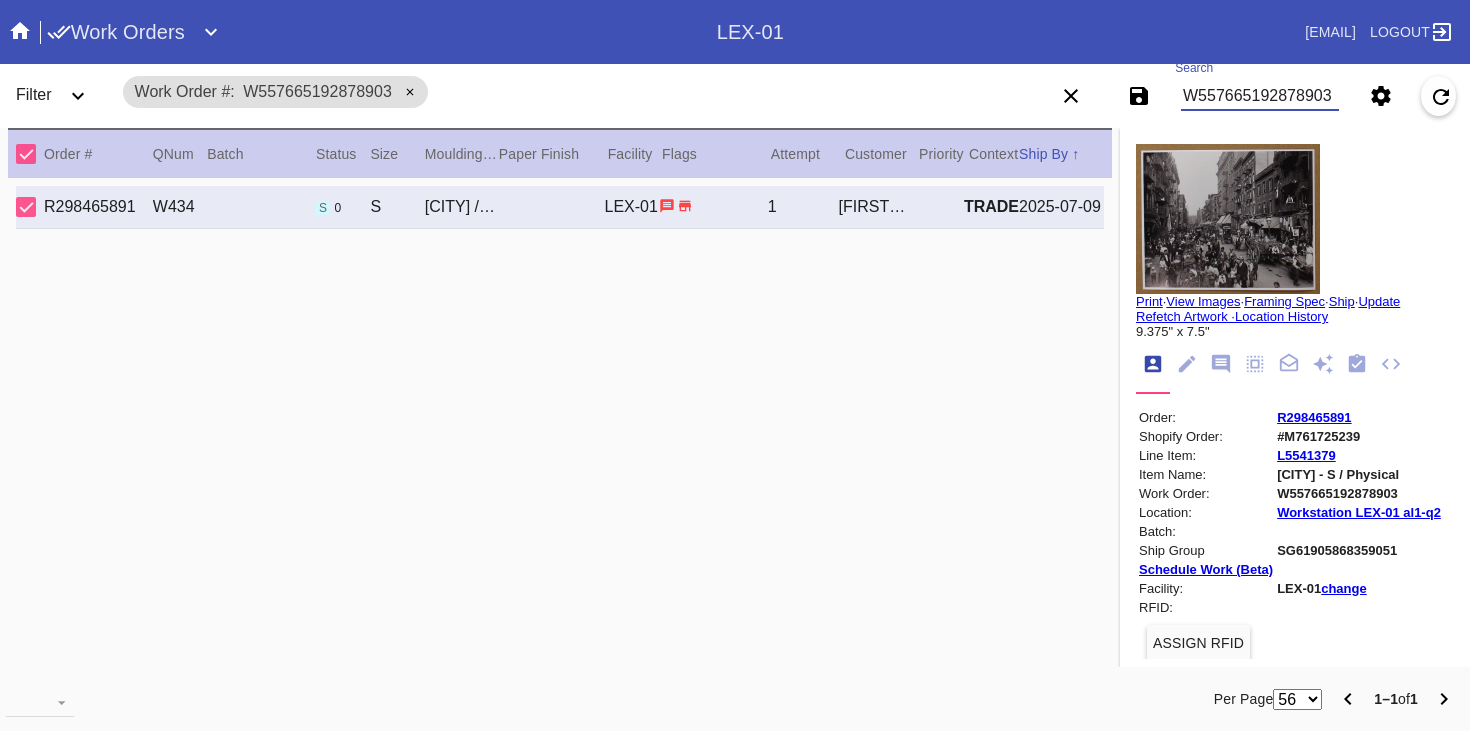 click on "W557665192878903" at bounding box center (1260, 96) 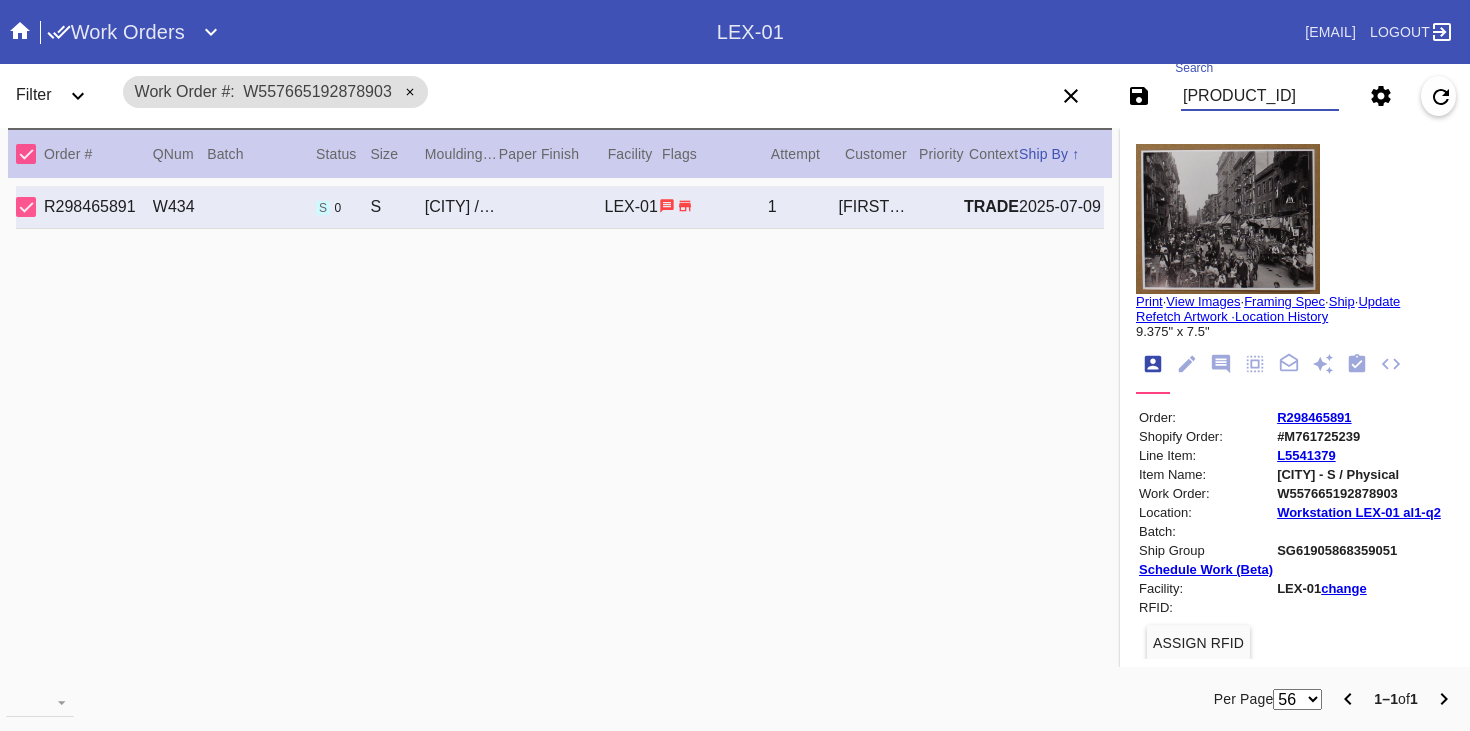 scroll, scrollTop: 0, scrollLeft: 13, axis: horizontal 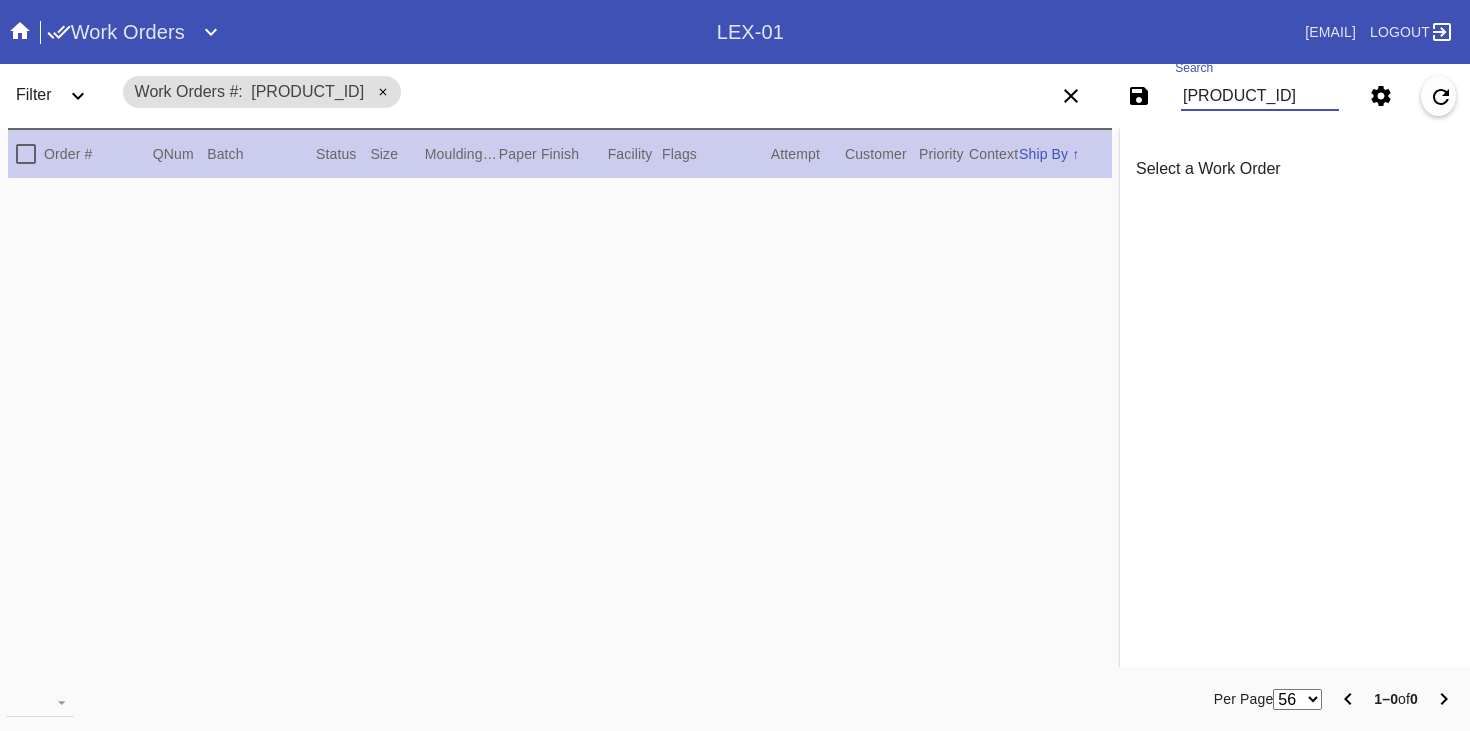 click on "[PRODUCT_ID]" at bounding box center [1260, 96] 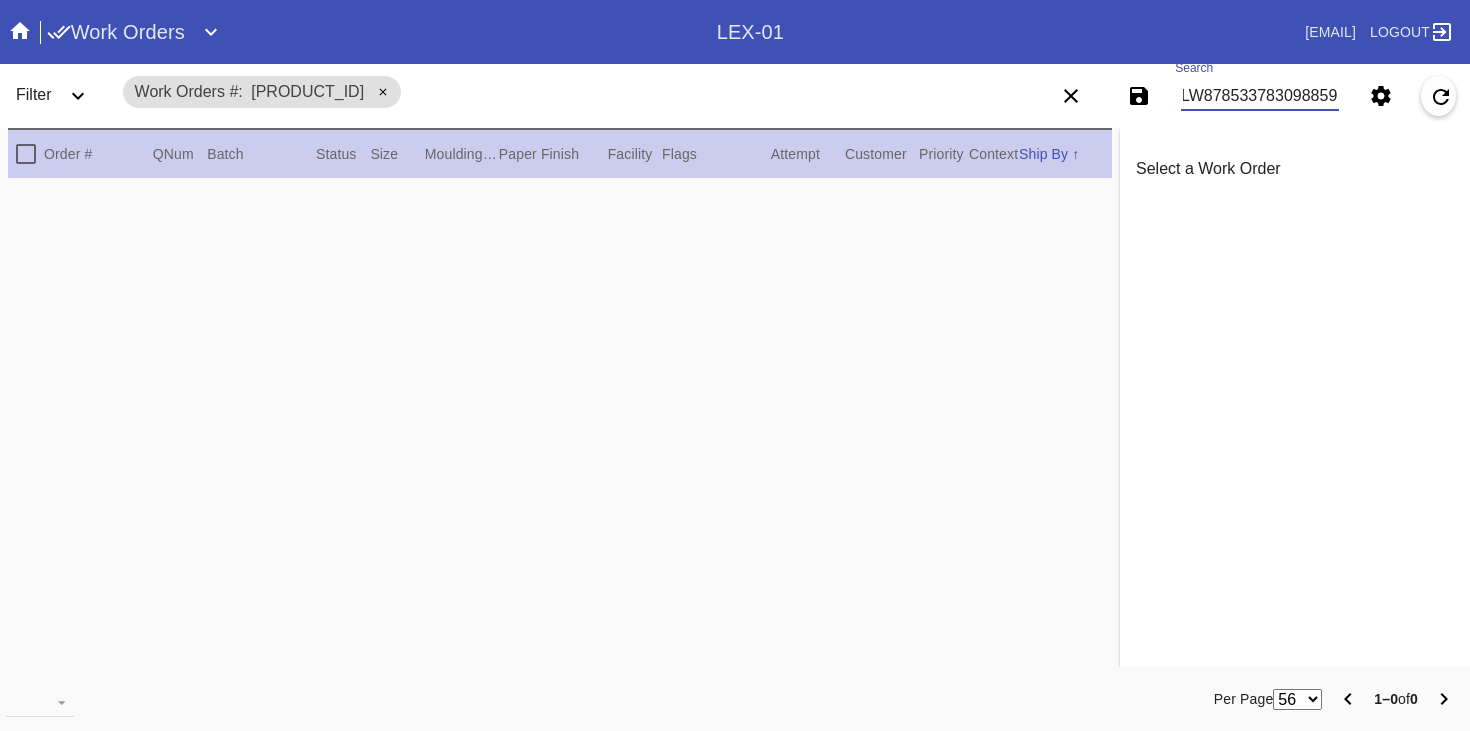 scroll, scrollTop: 0, scrollLeft: 4, axis: horizontal 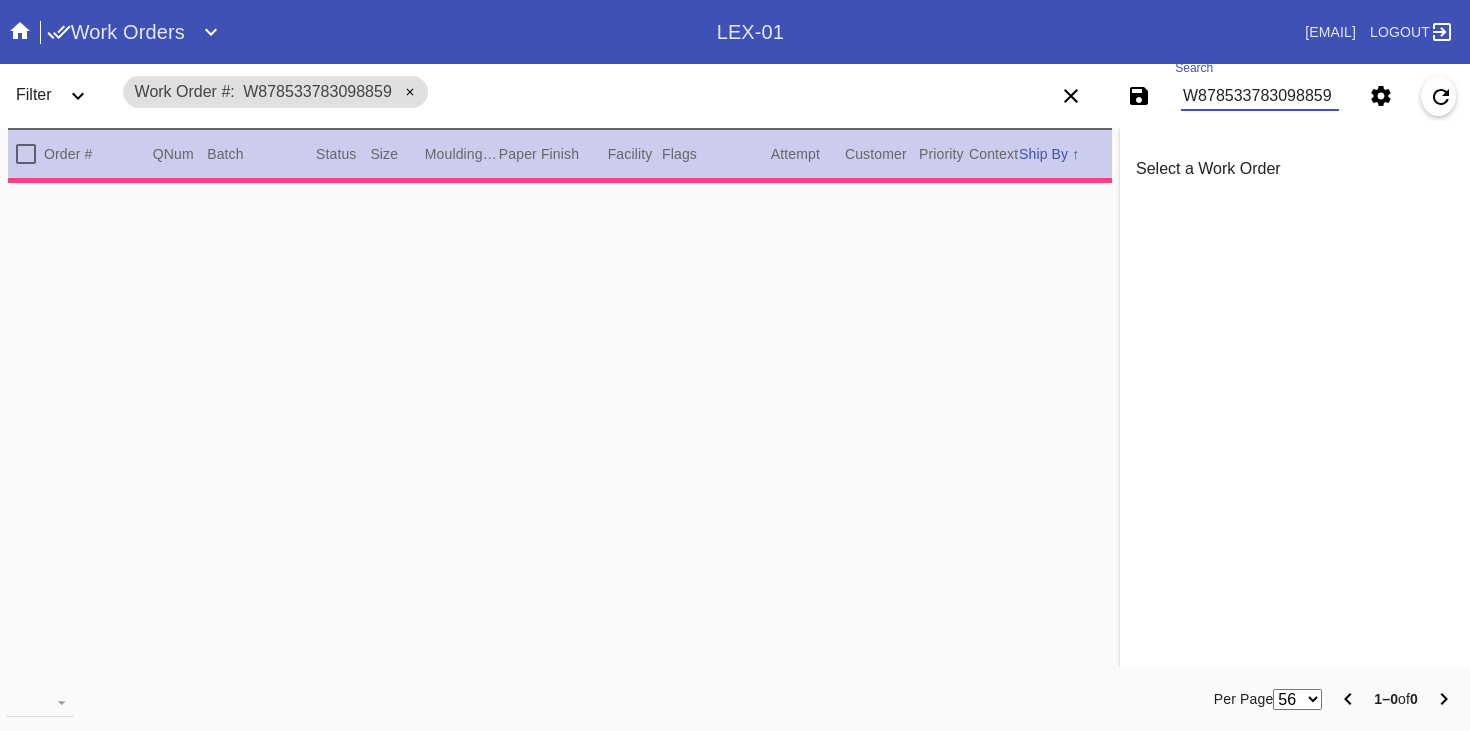 type on "1.0" 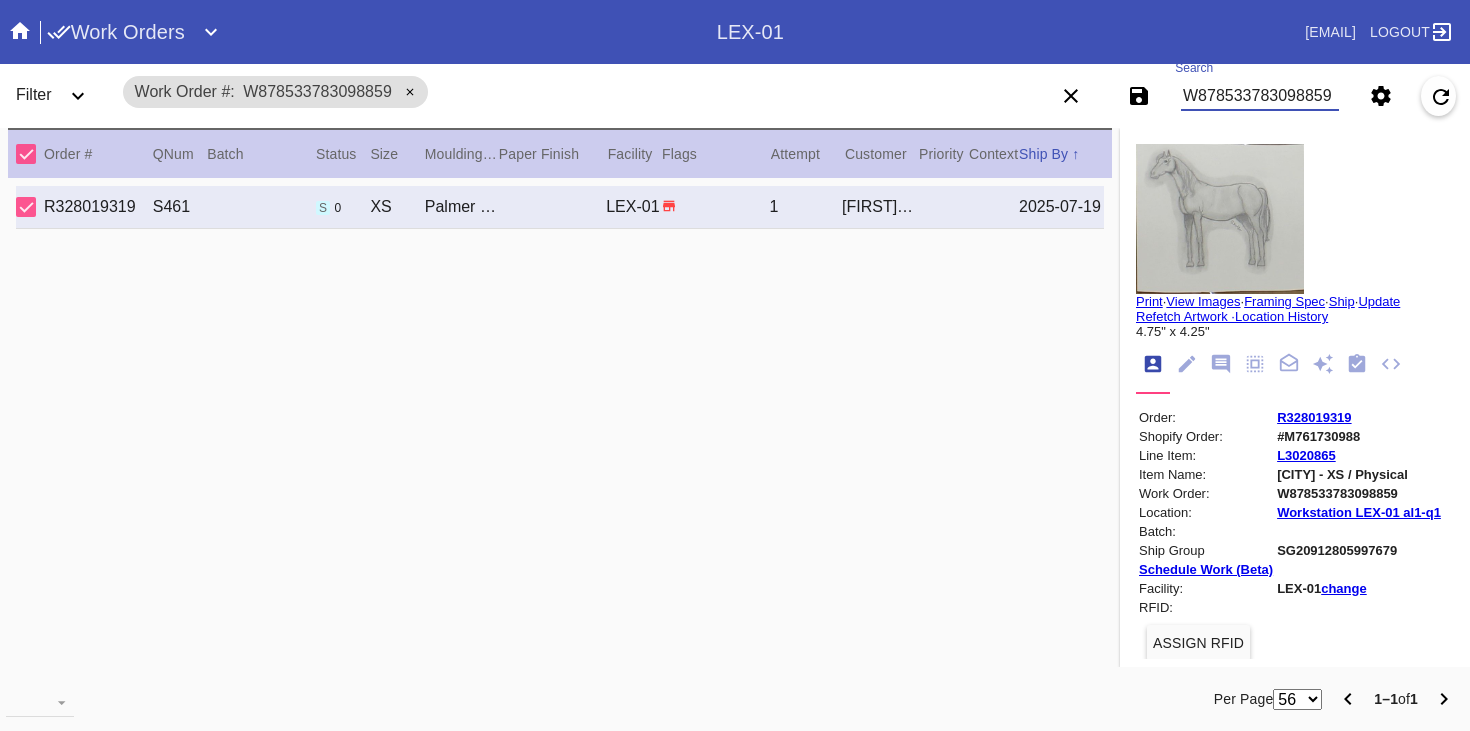 click on "R328019319" at bounding box center (1314, 417) 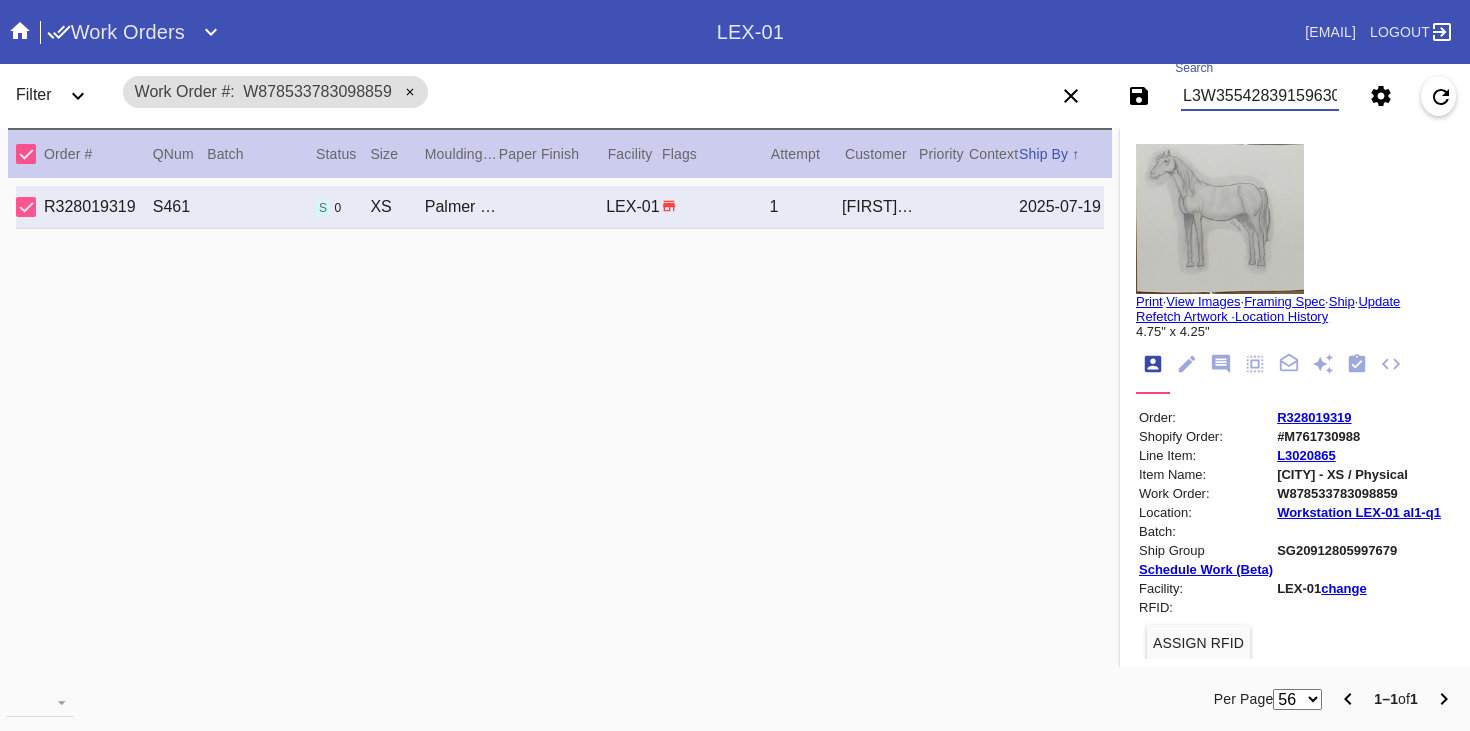 scroll, scrollTop: 0, scrollLeft: 13, axis: horizontal 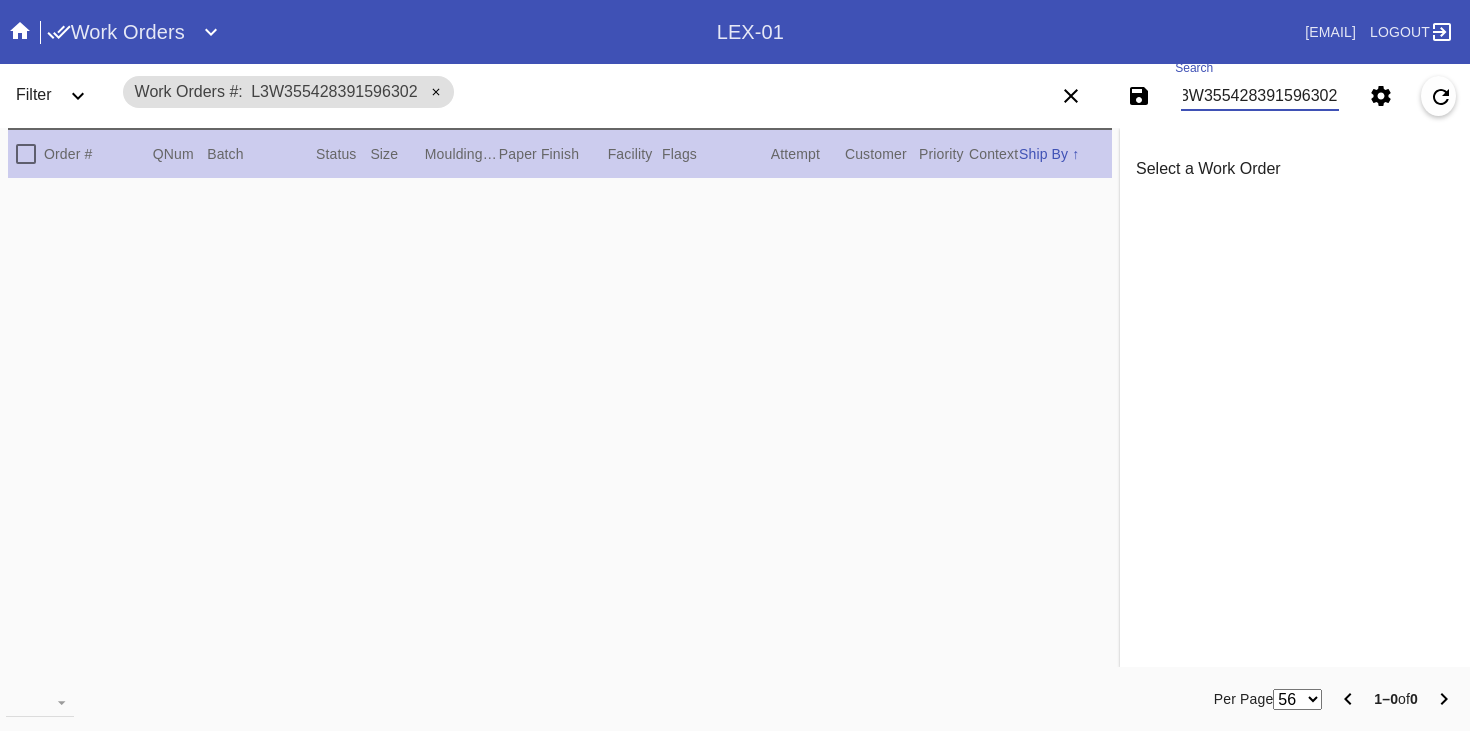click on "L3W355428391596302" at bounding box center [1260, 96] 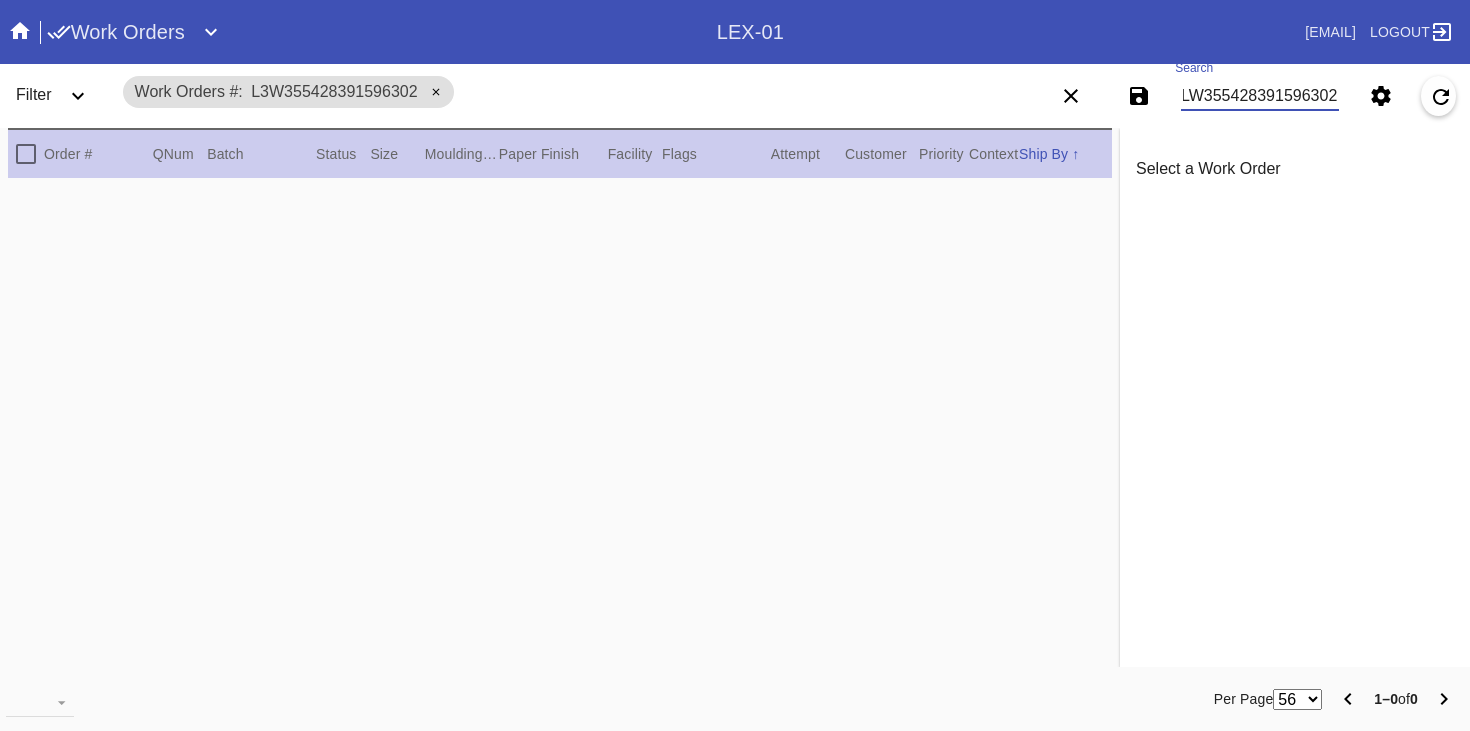 scroll, scrollTop: 0, scrollLeft: 4, axis: horizontal 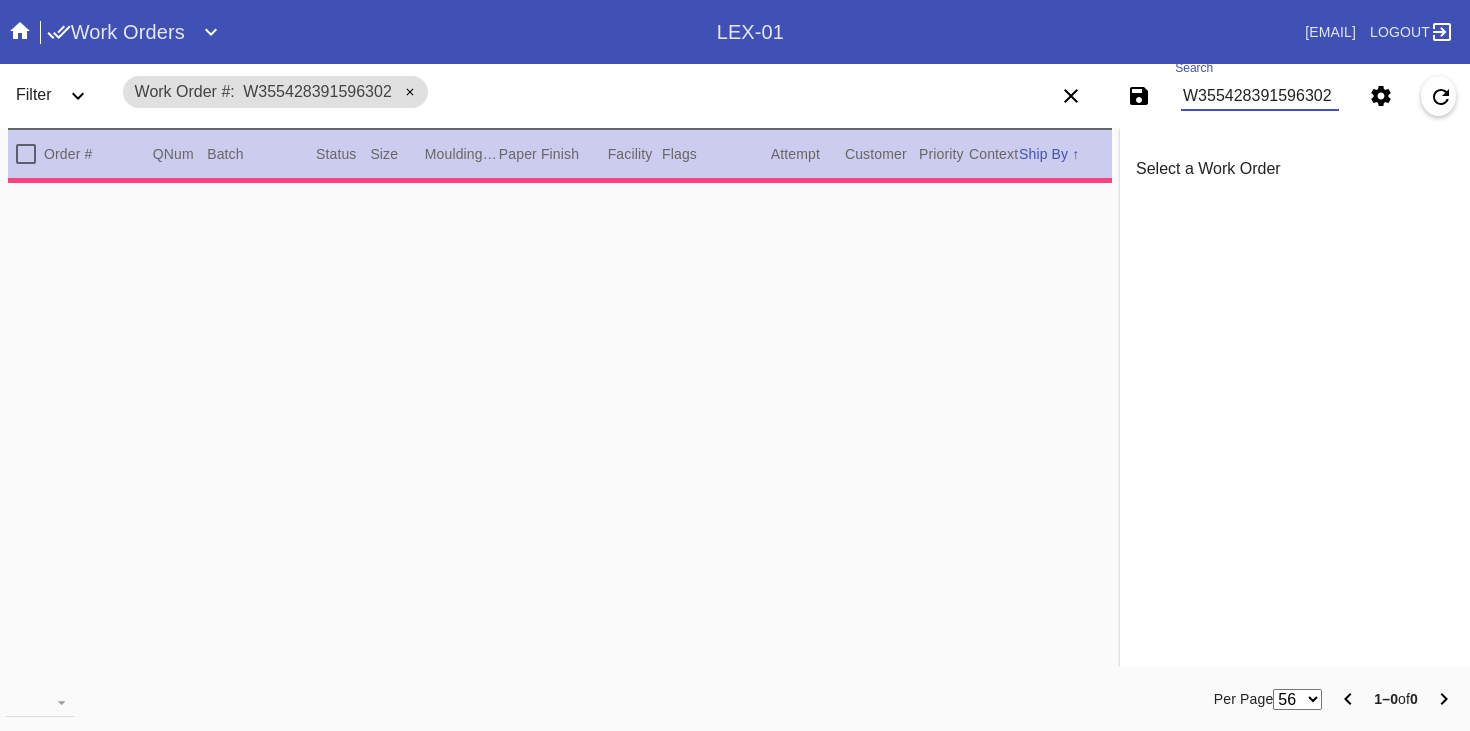 type on "5.0" 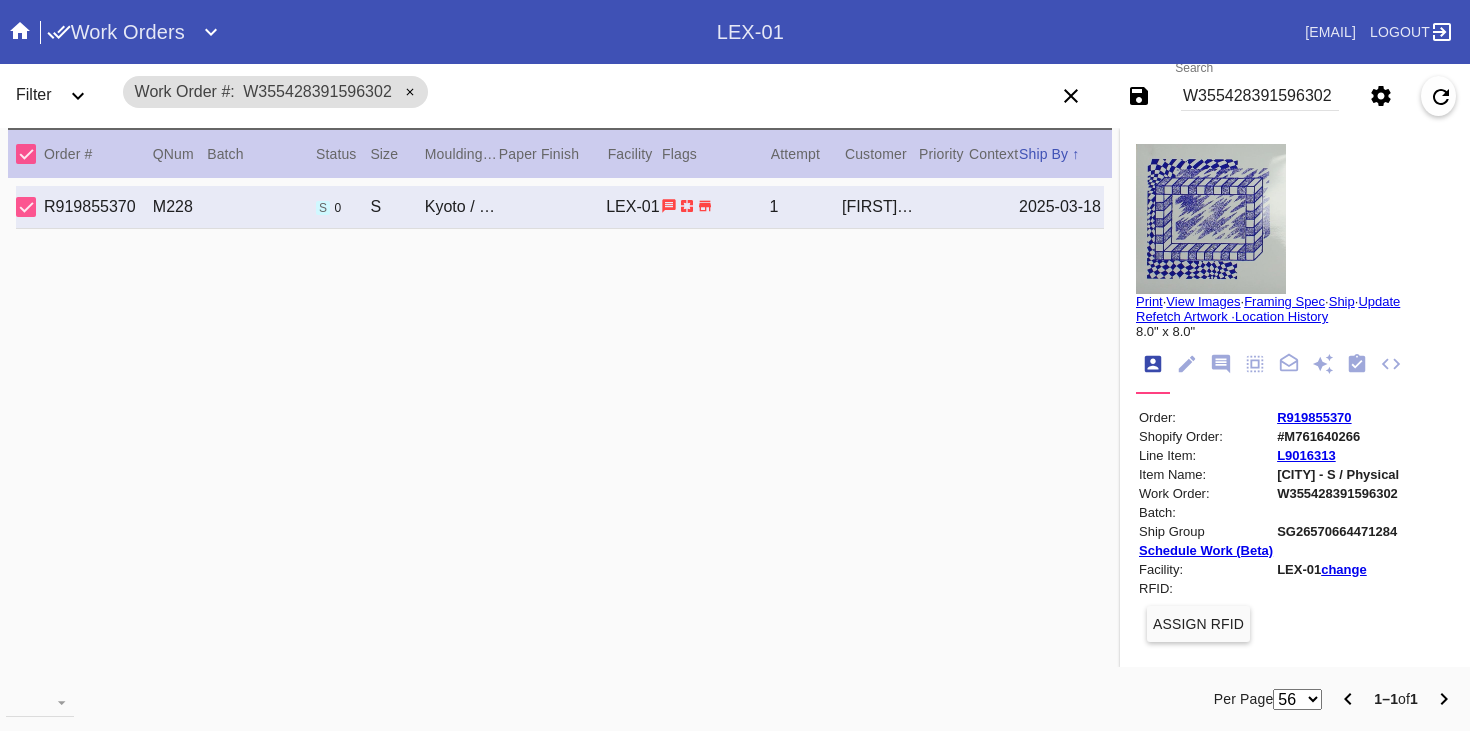 click on "R919855370" at bounding box center [1314, 417] 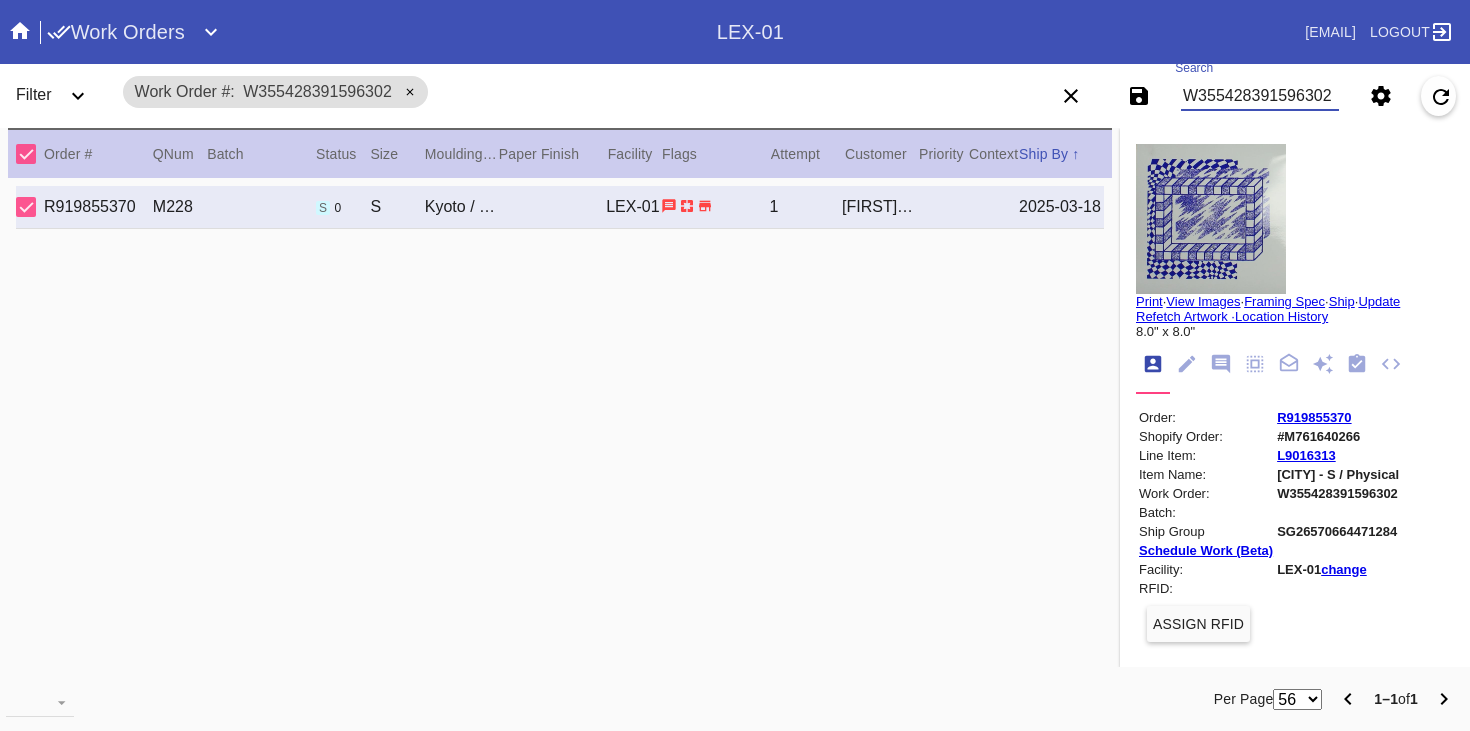 click on "W355428391596302" at bounding box center [1260, 96] 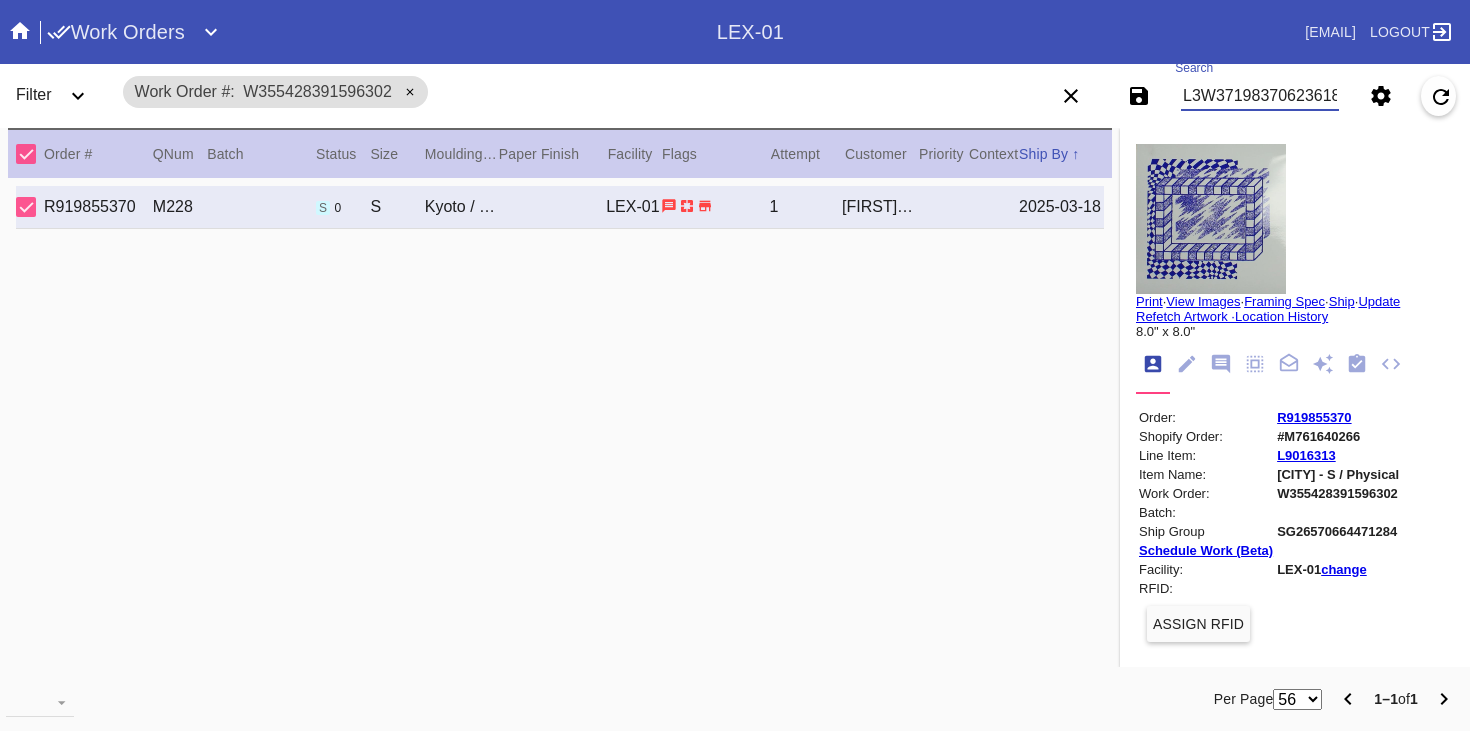 type on "L3W371983706236183" 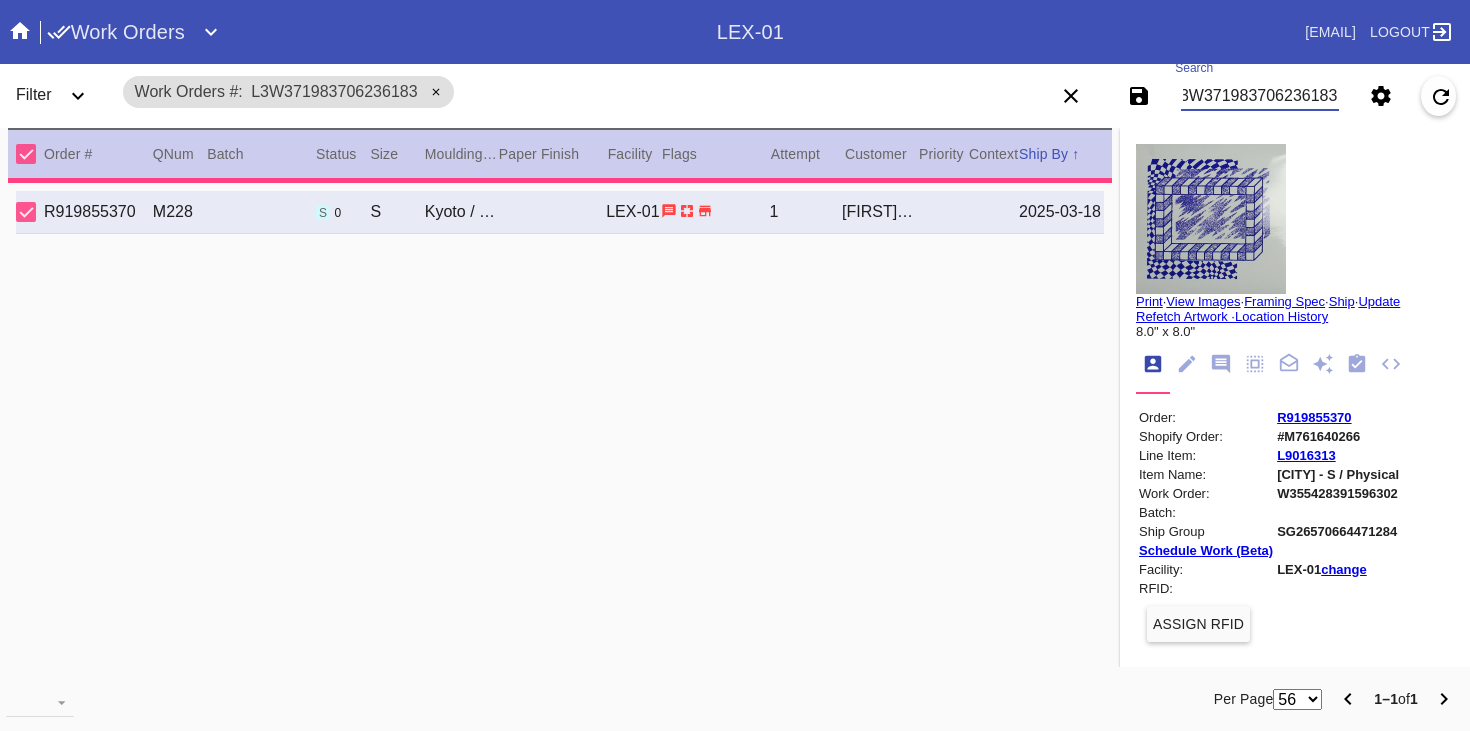 type 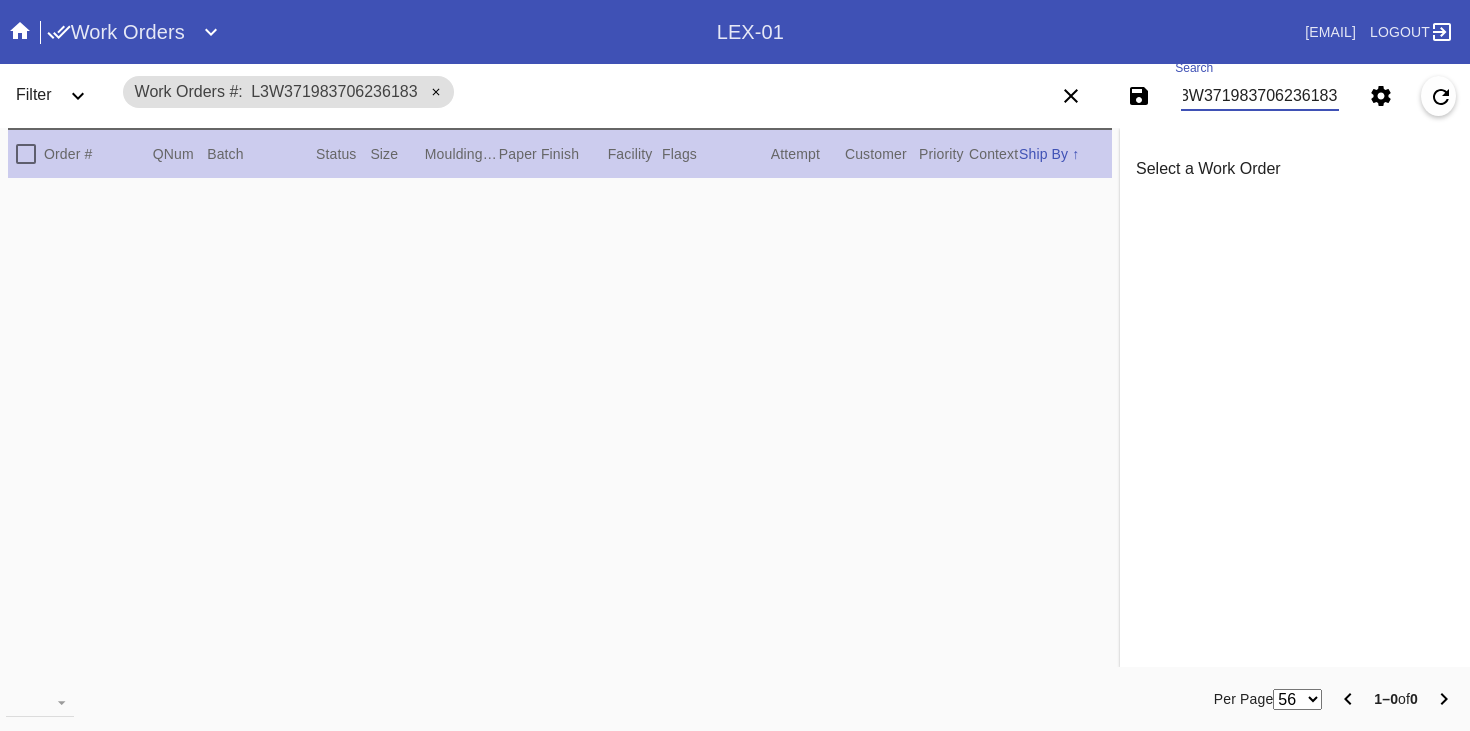 click on "L3W371983706236183" at bounding box center (1260, 96) 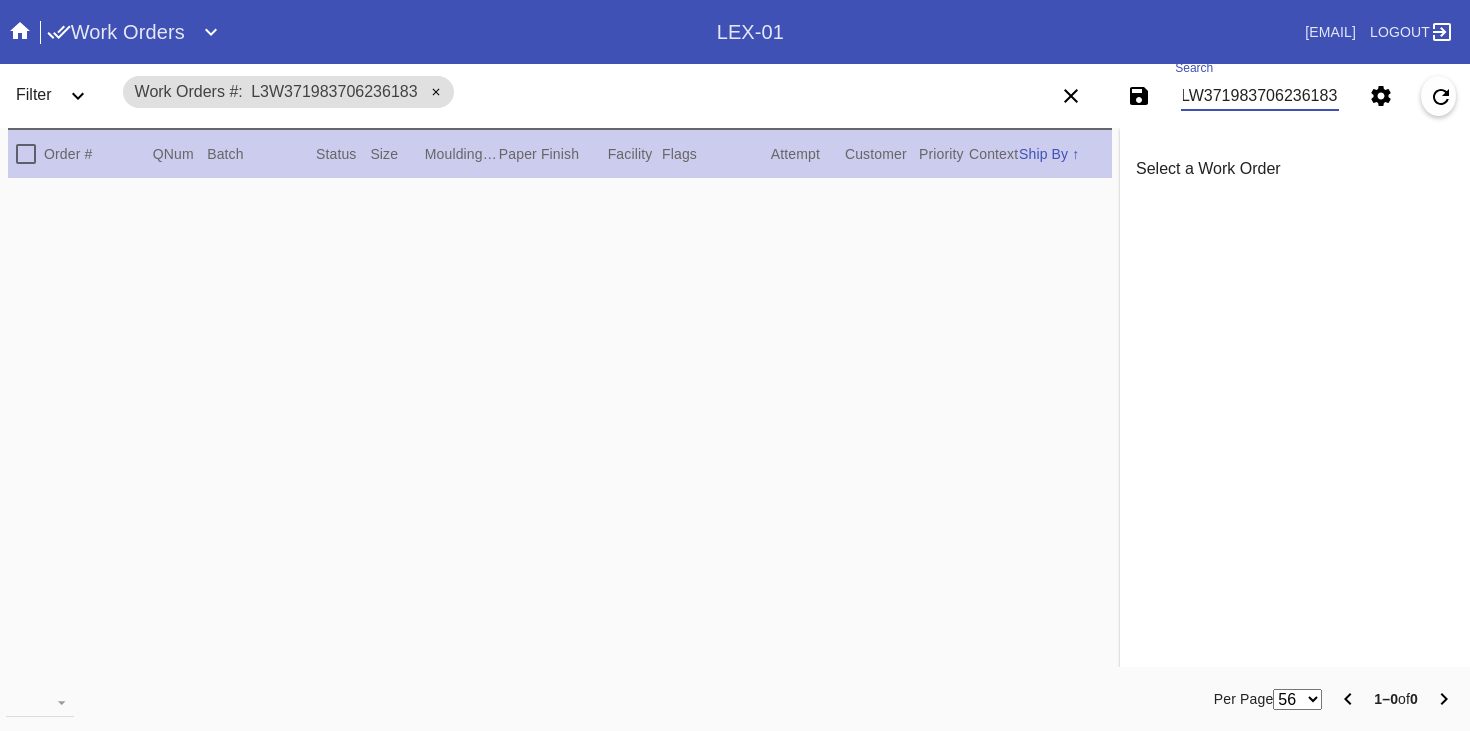 scroll, scrollTop: 0, scrollLeft: 4, axis: horizontal 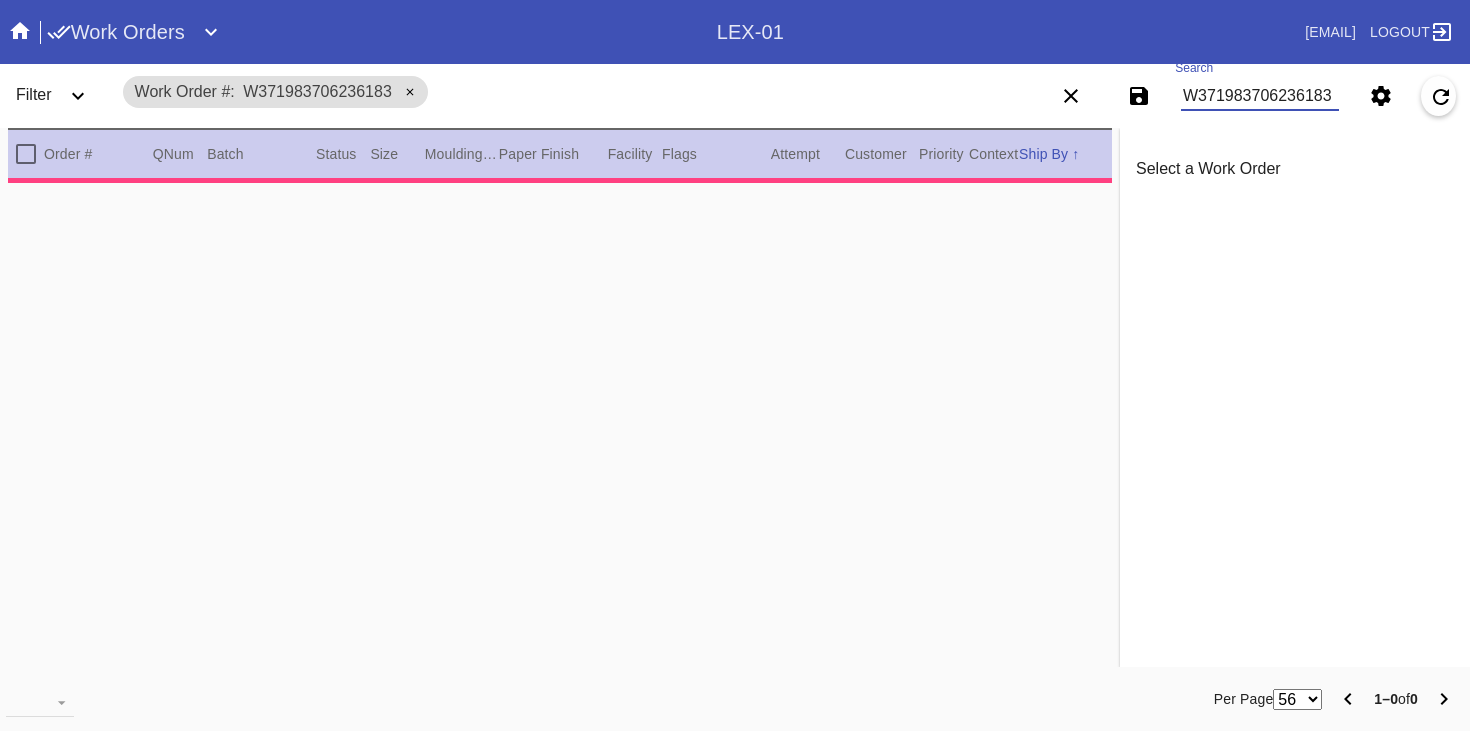 type on "12.0" 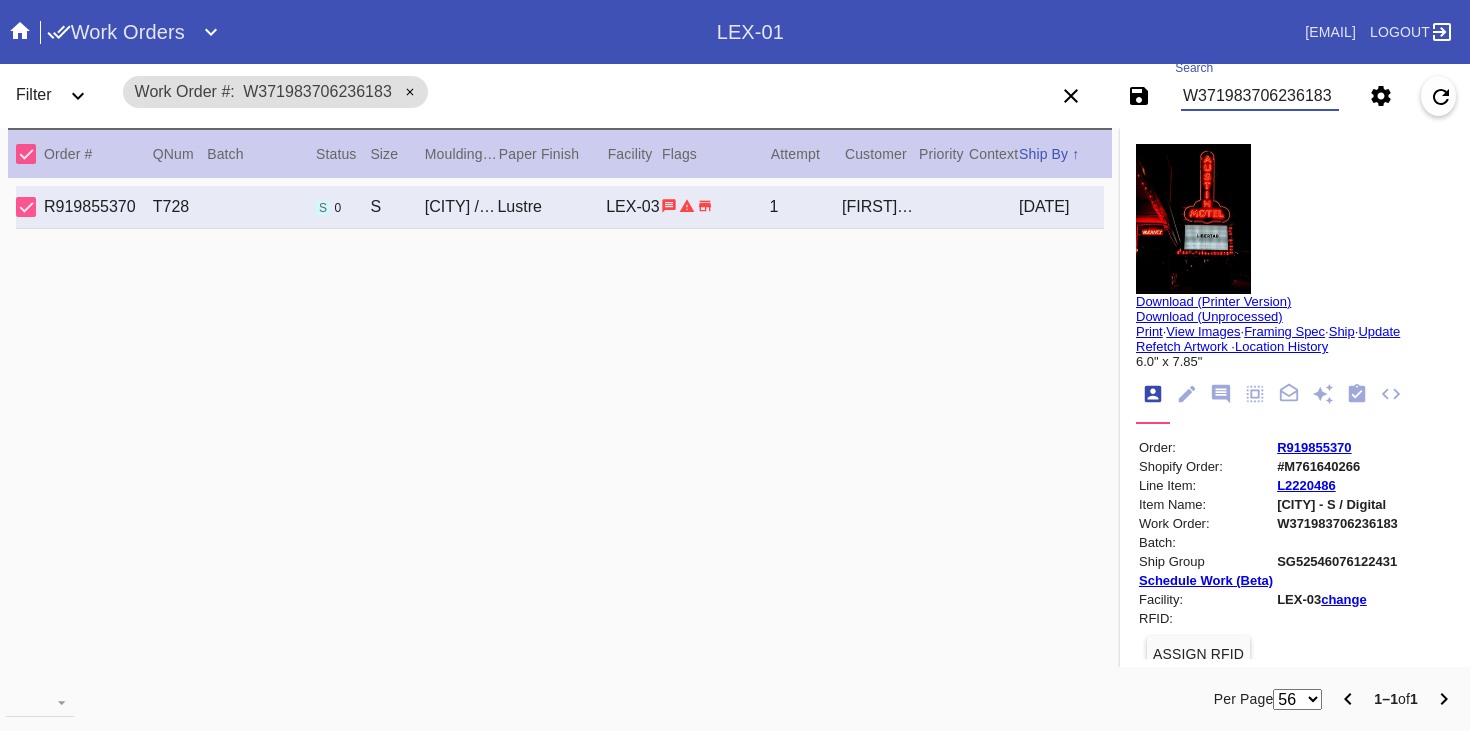 type on "W371983706236183" 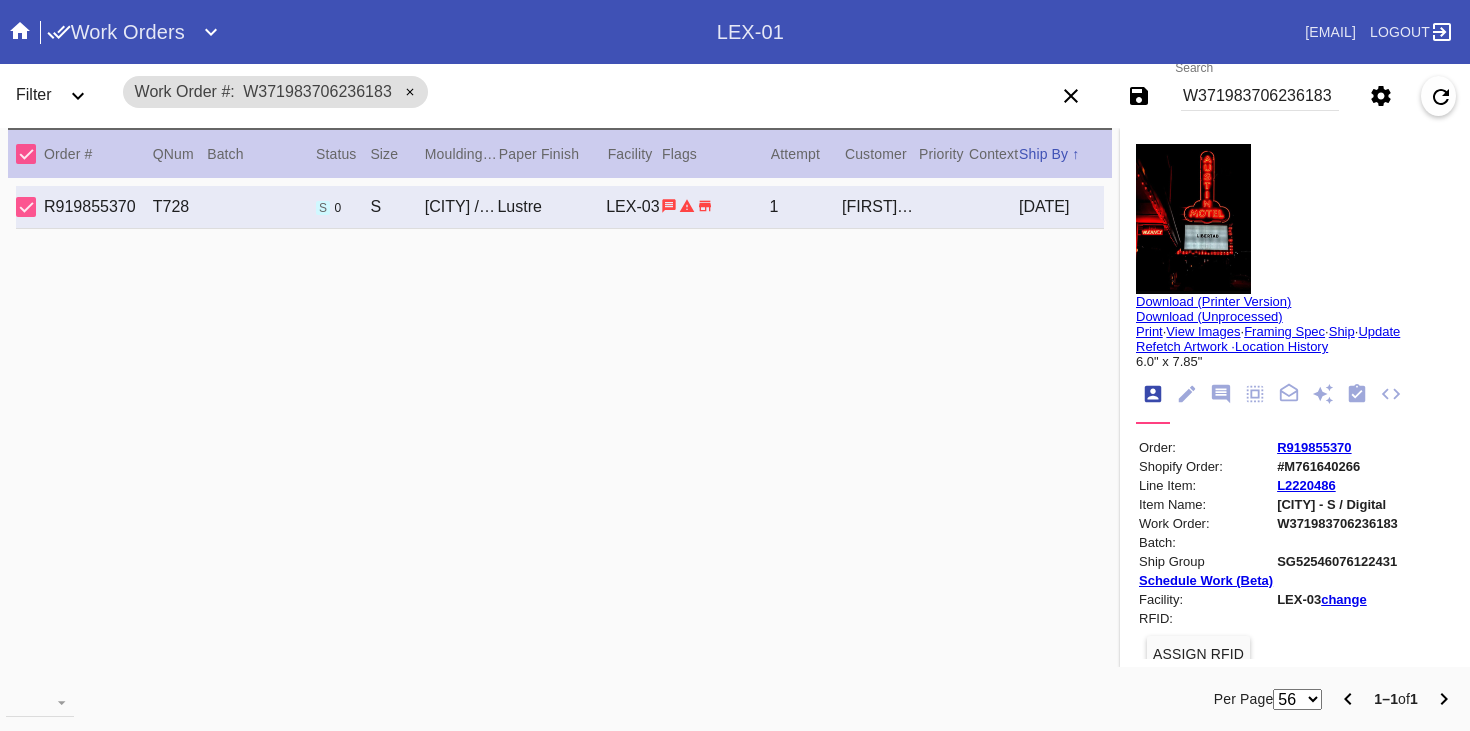 click on "R919855370" at bounding box center (1314, 447) 